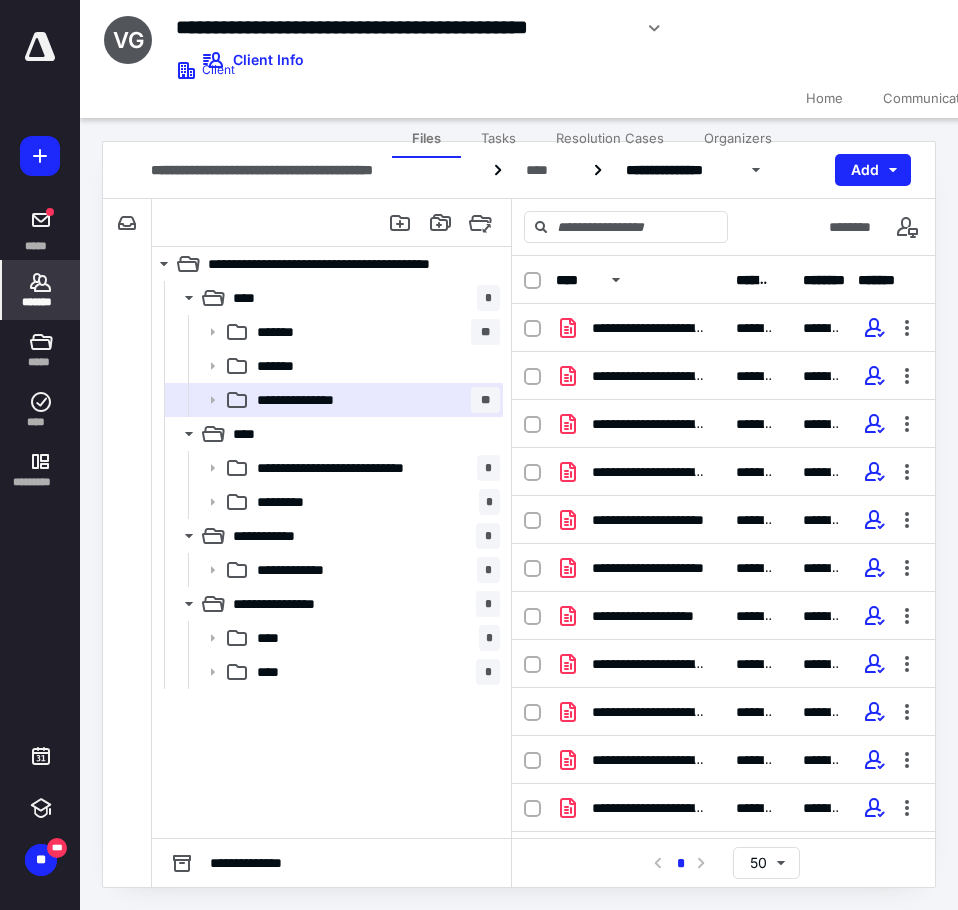 scroll, scrollTop: 0, scrollLeft: 0, axis: both 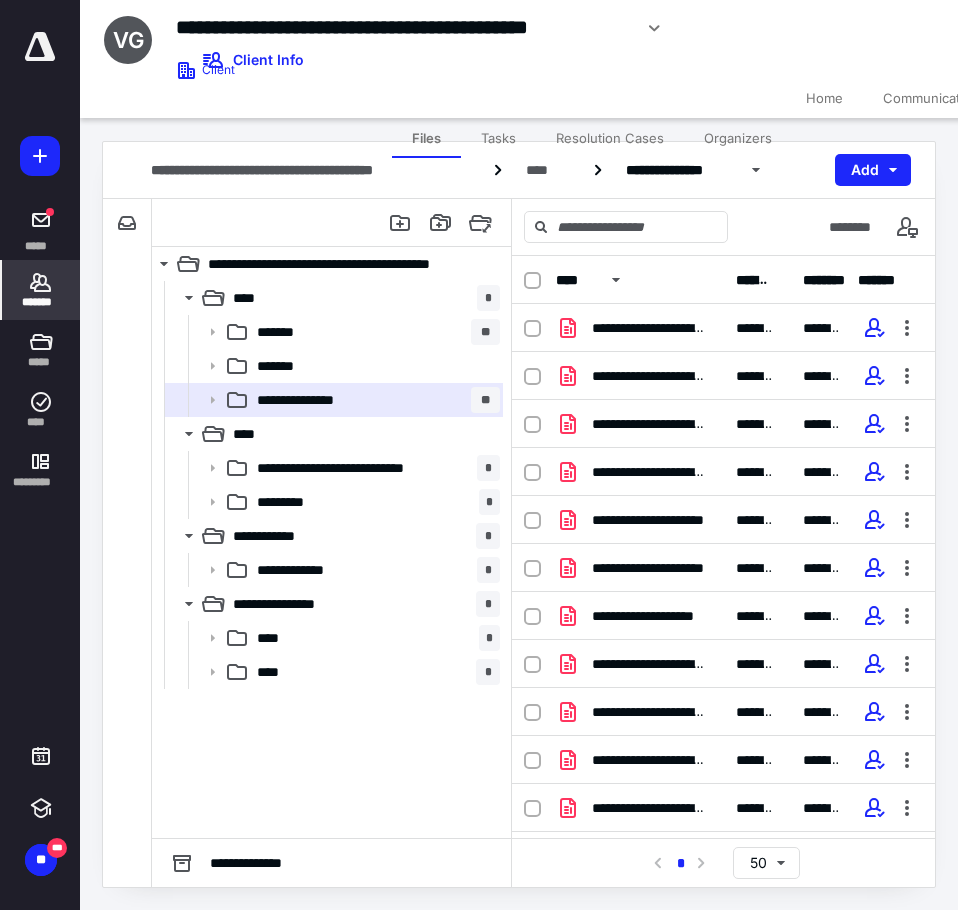 click on "*******" at bounding box center [41, 290] 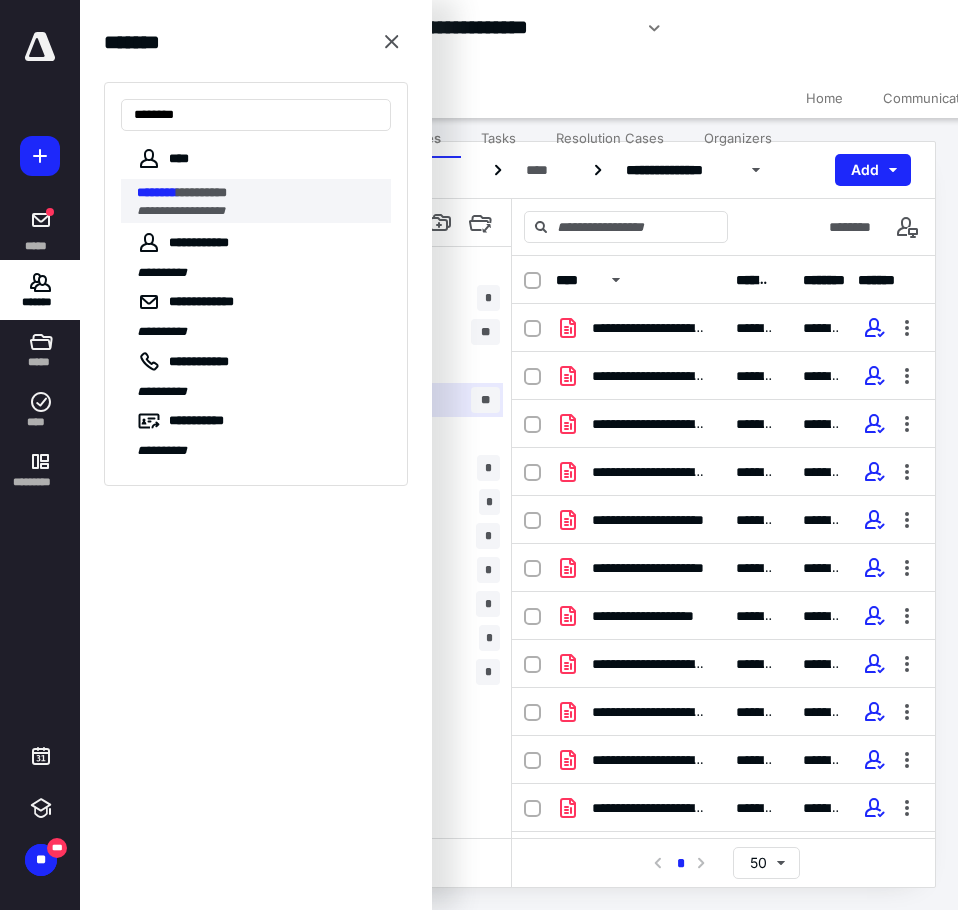 type on "********" 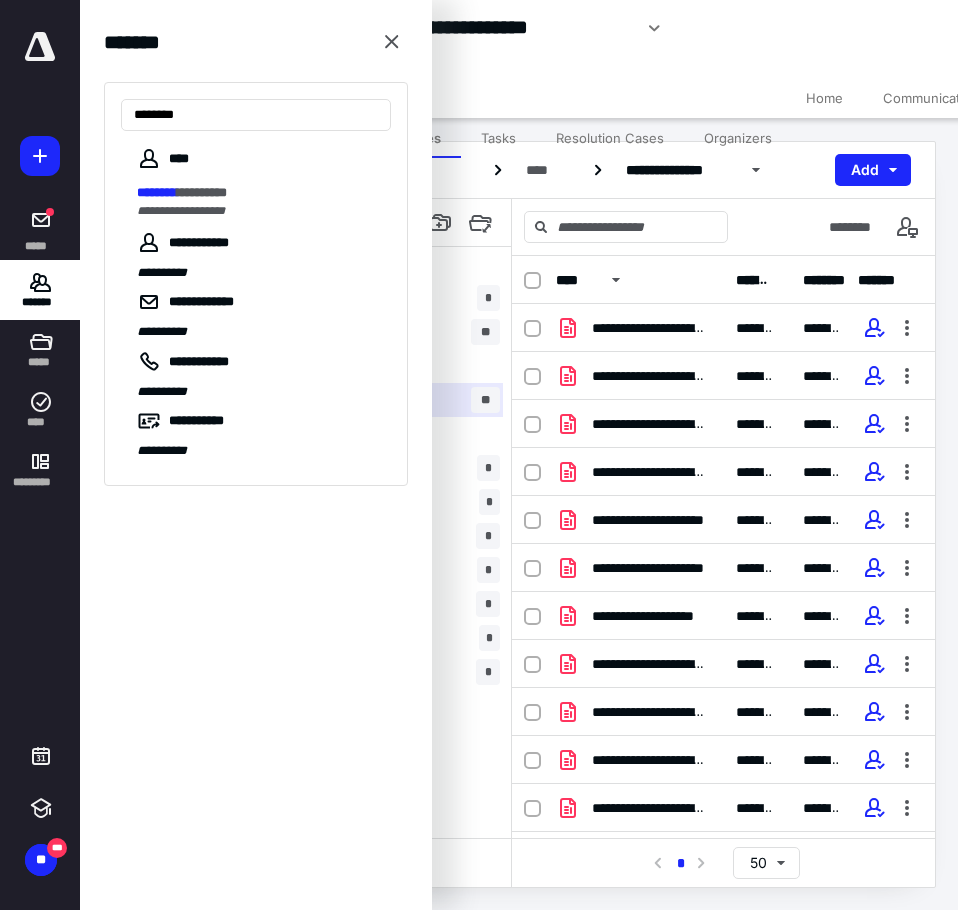 click on "*********" at bounding box center [202, 192] 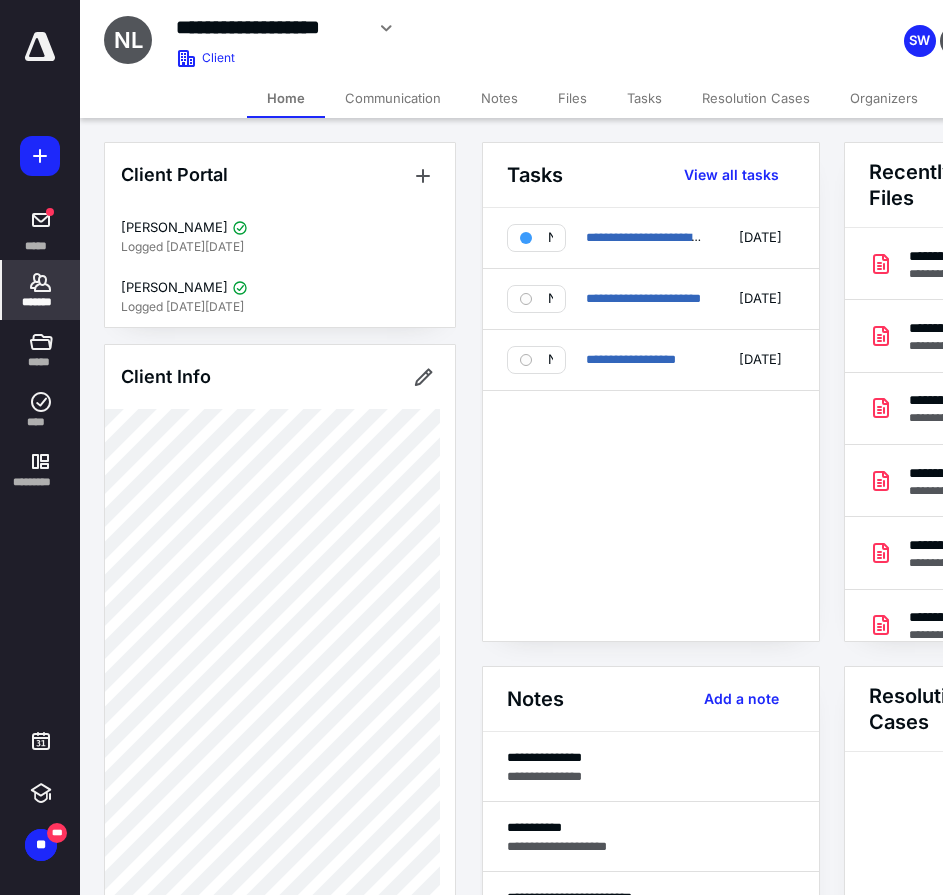 click on "Files" at bounding box center [572, 98] 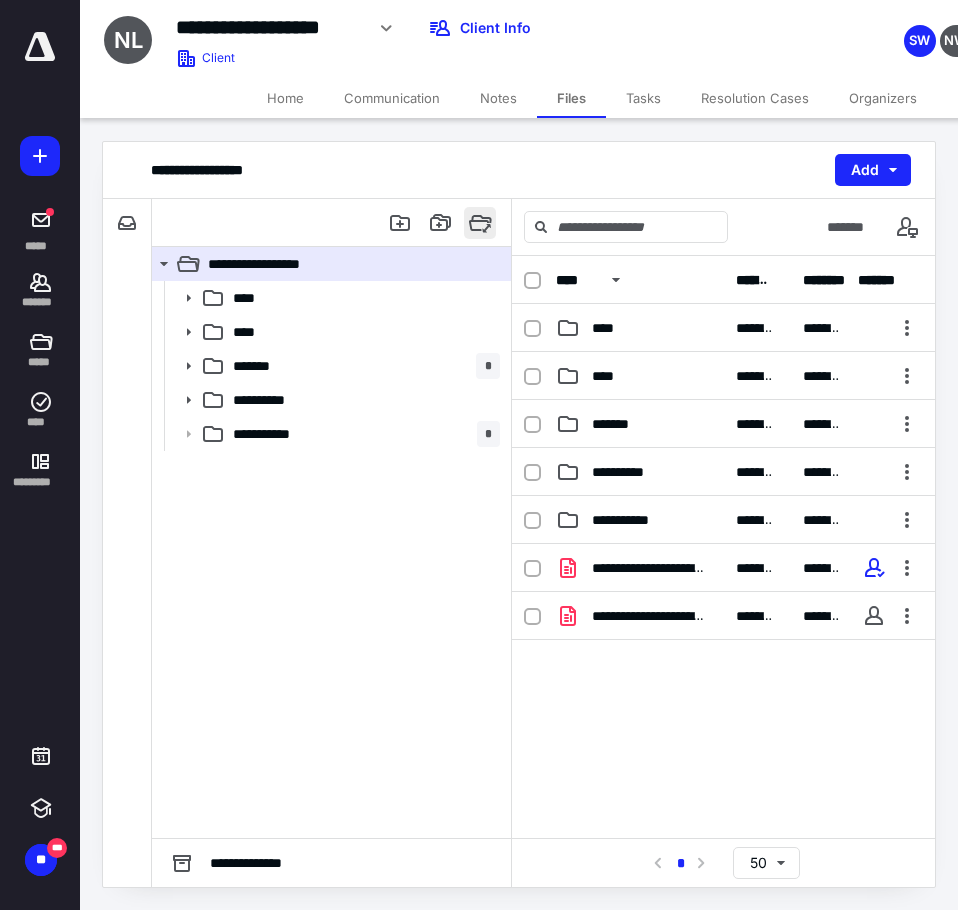 click at bounding box center (480, 223) 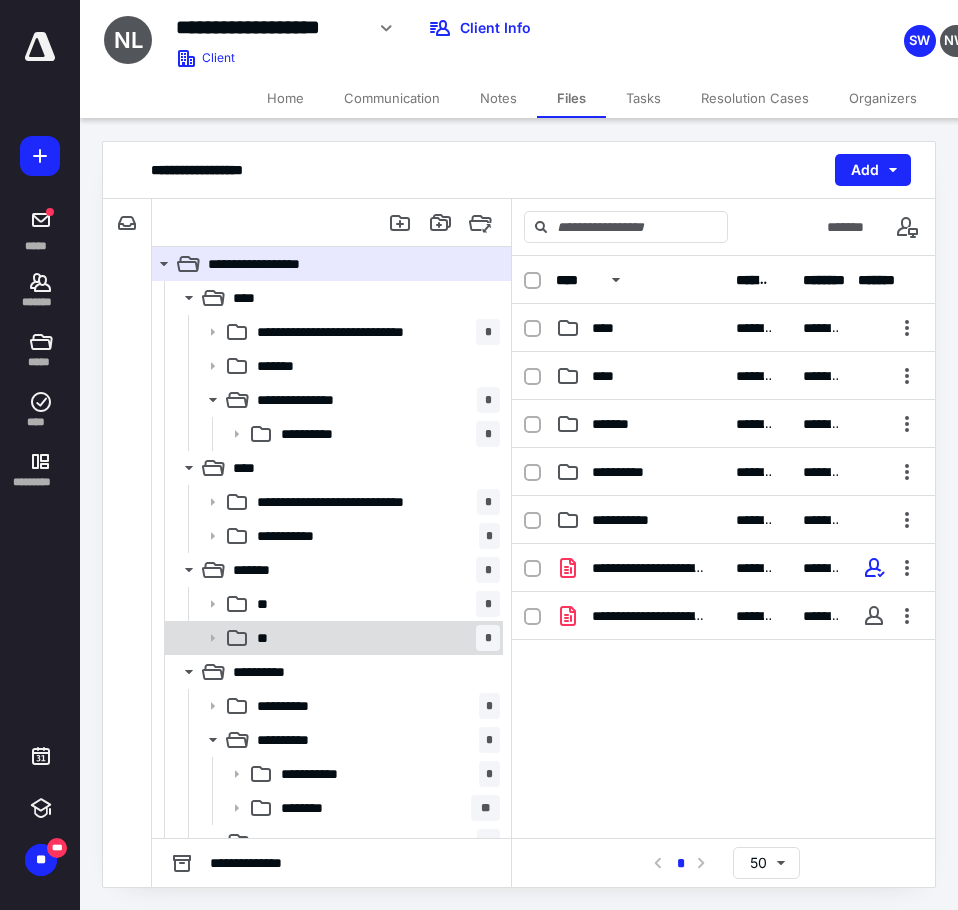 click on "** *" at bounding box center (374, 638) 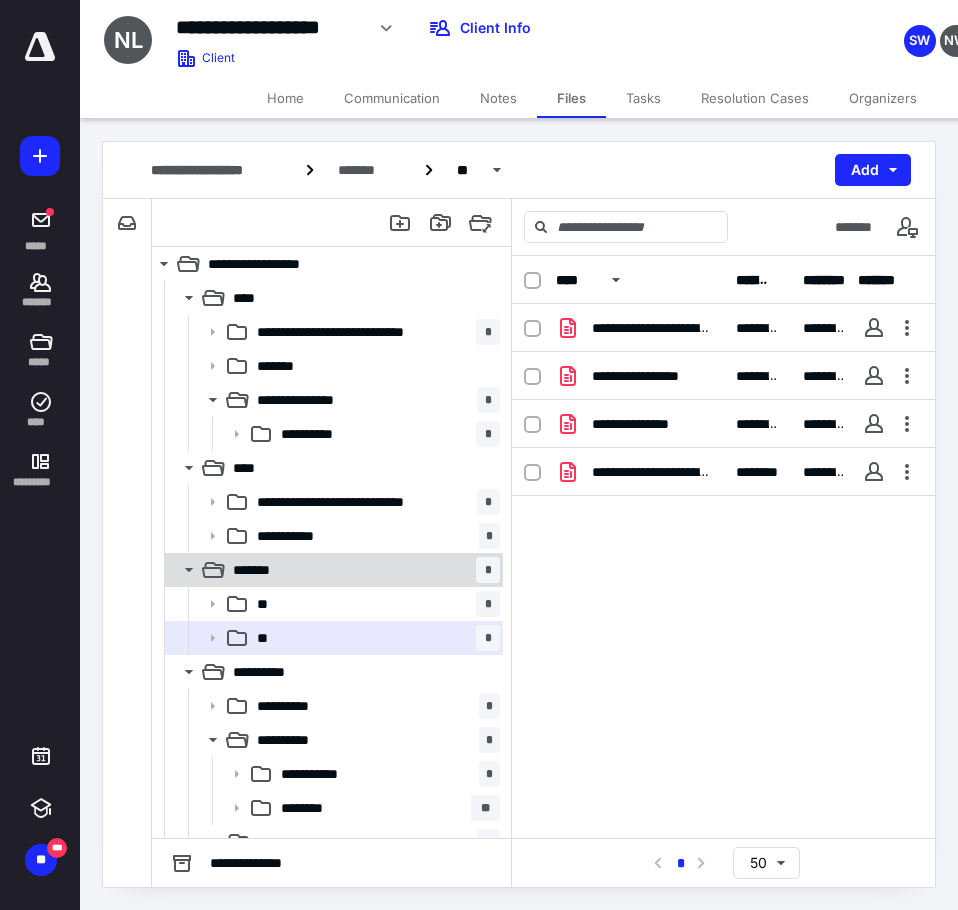 click on "*******" at bounding box center (264, 570) 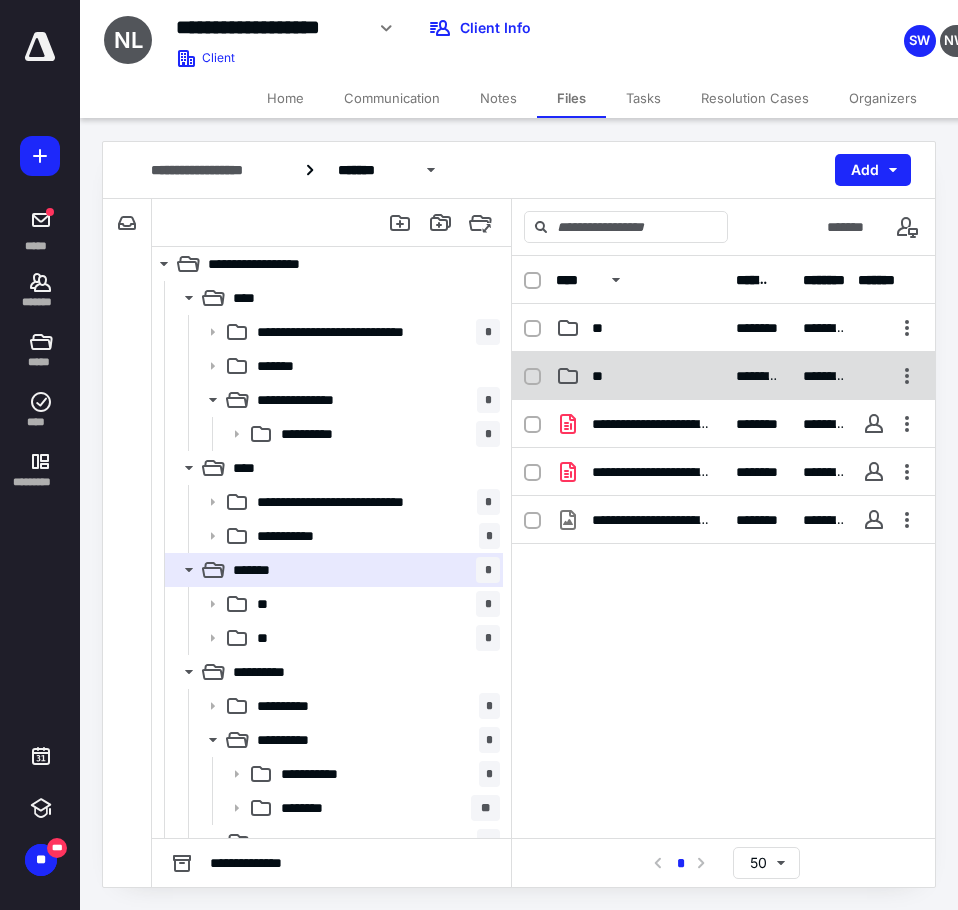 click on "**" at bounding box center [640, 376] 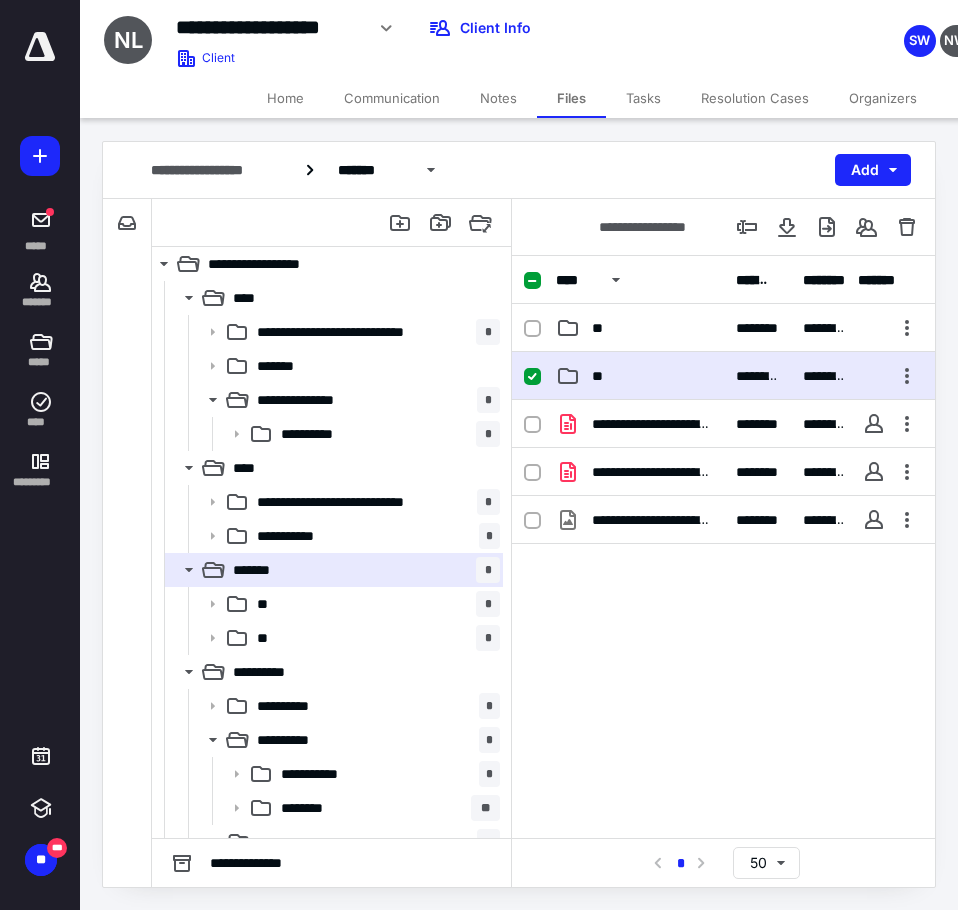 click on "**" at bounding box center [640, 376] 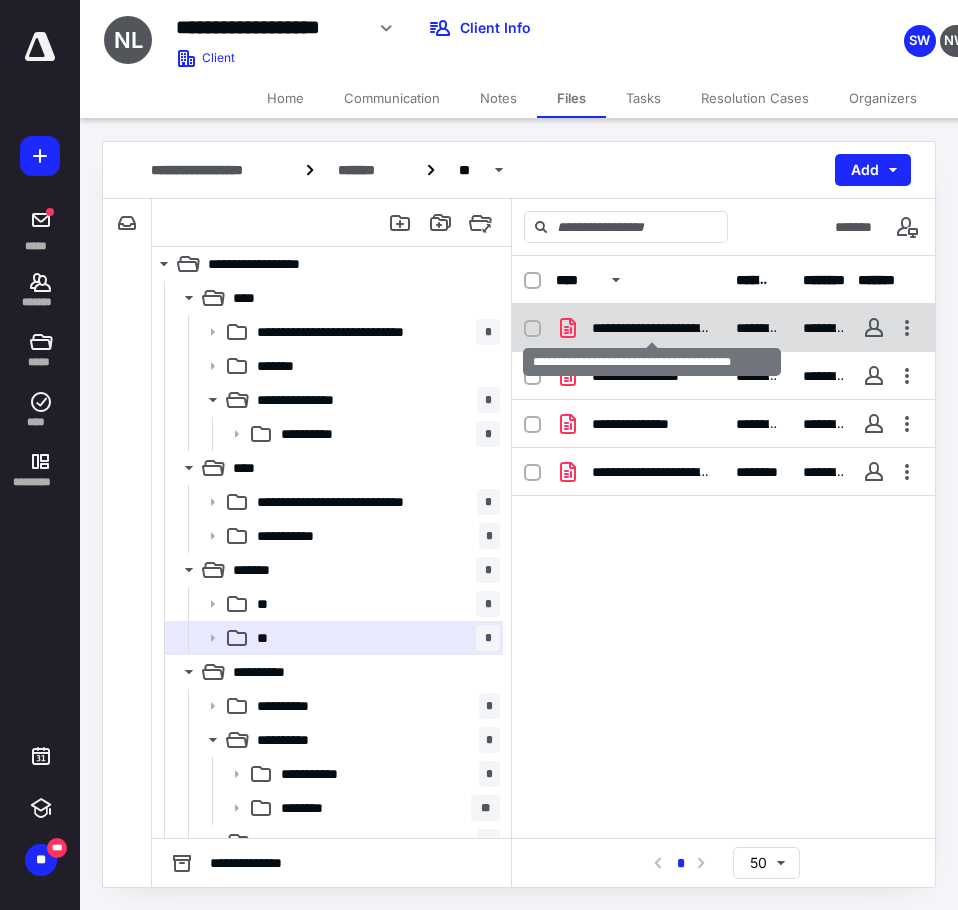 click on "**********" at bounding box center [652, 328] 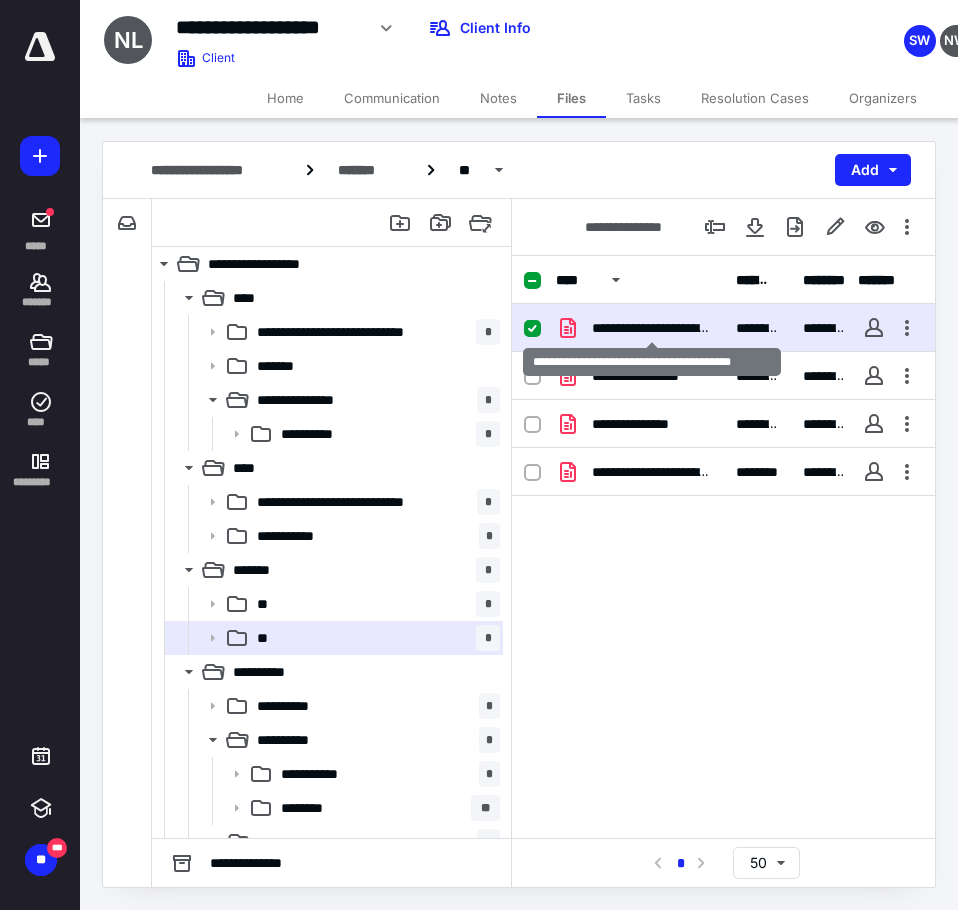 click on "**********" at bounding box center [652, 328] 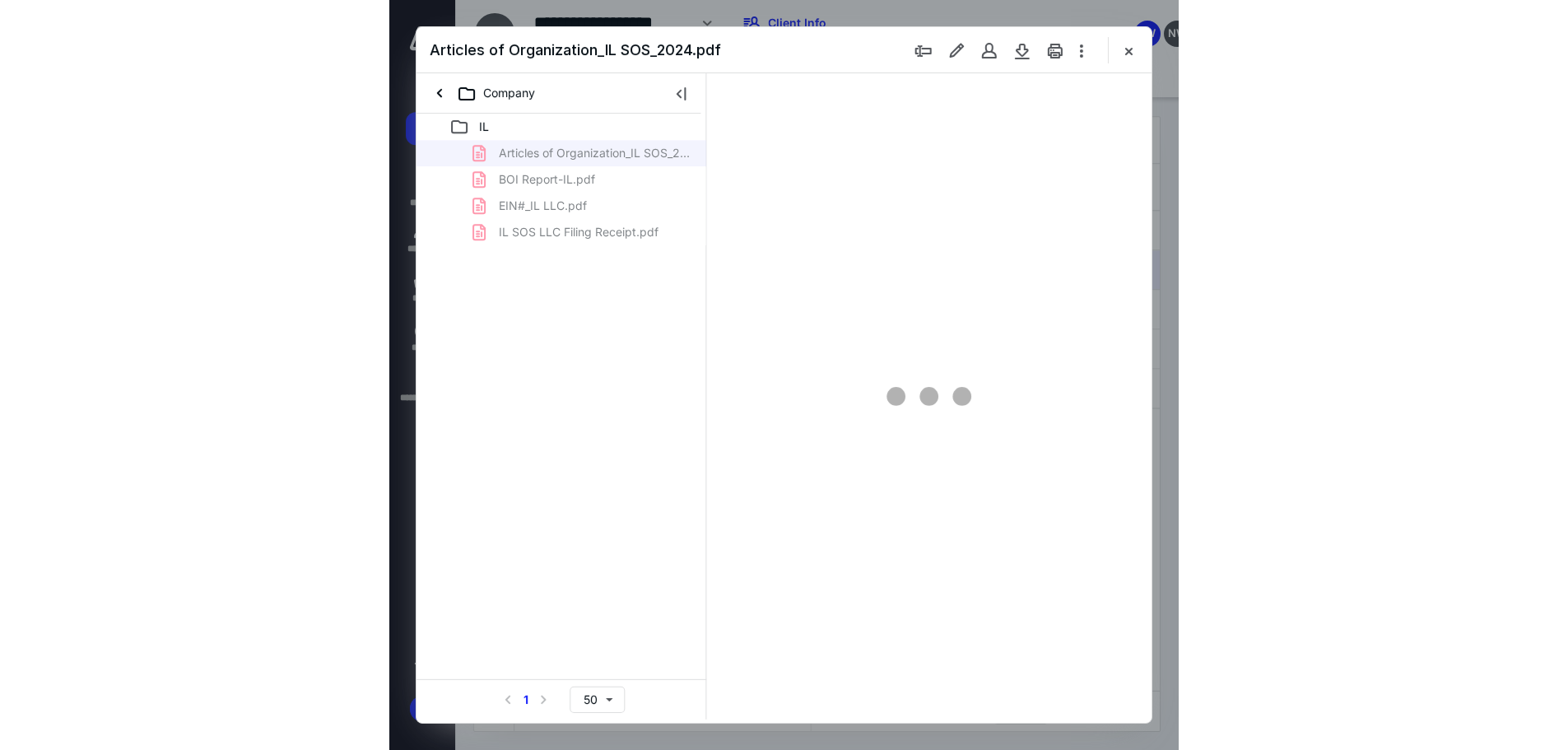 scroll, scrollTop: 0, scrollLeft: 0, axis: both 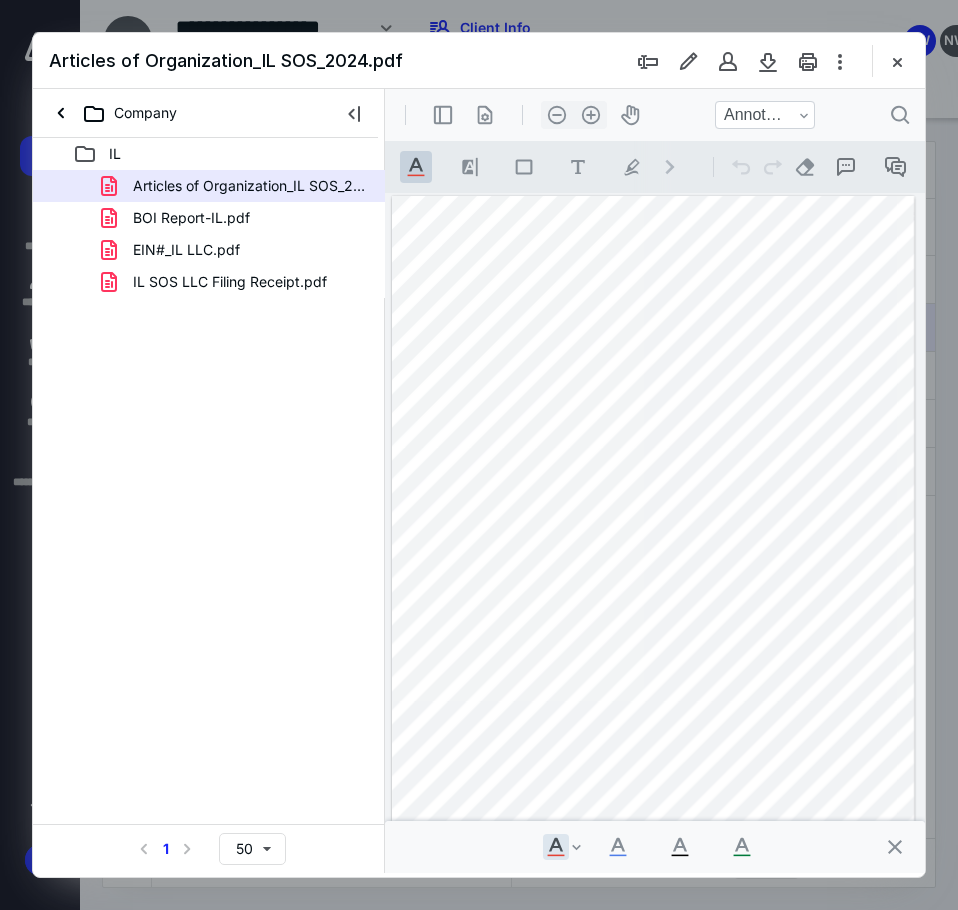 click at bounding box center (897, 61) 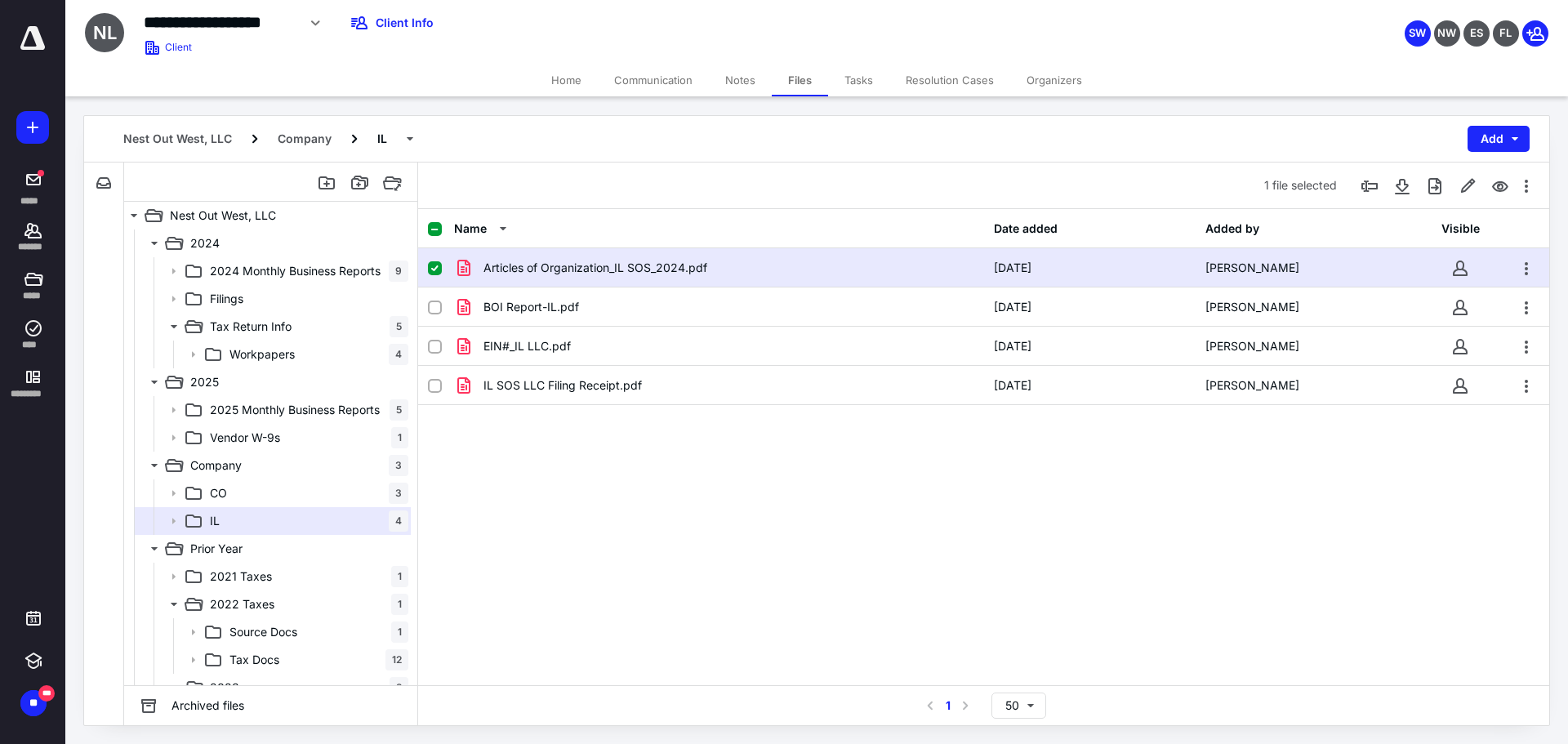 drag, startPoint x: 9, startPoint y: 235, endPoint x: 399, endPoint y: 199, distance: 391.65801 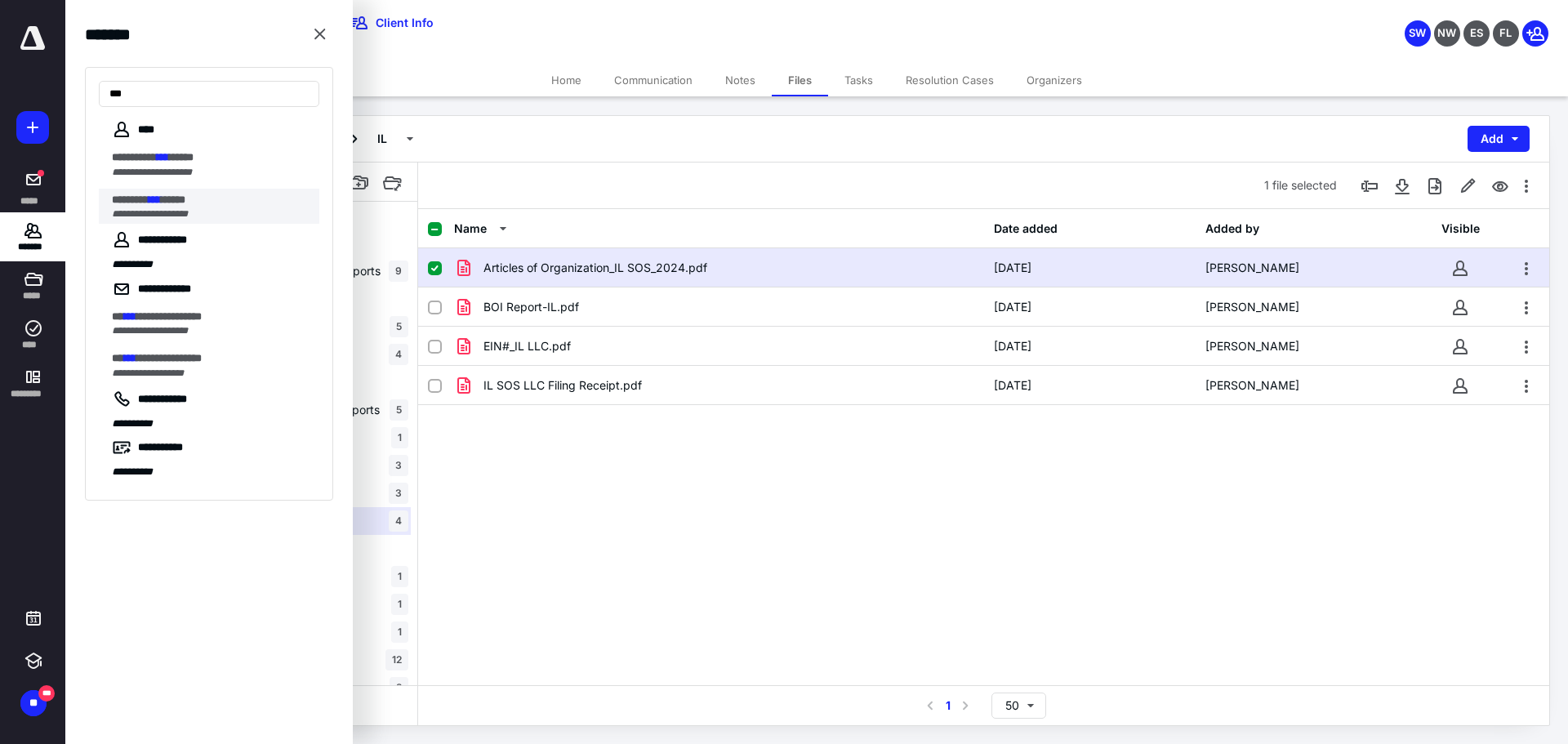 type on "***" 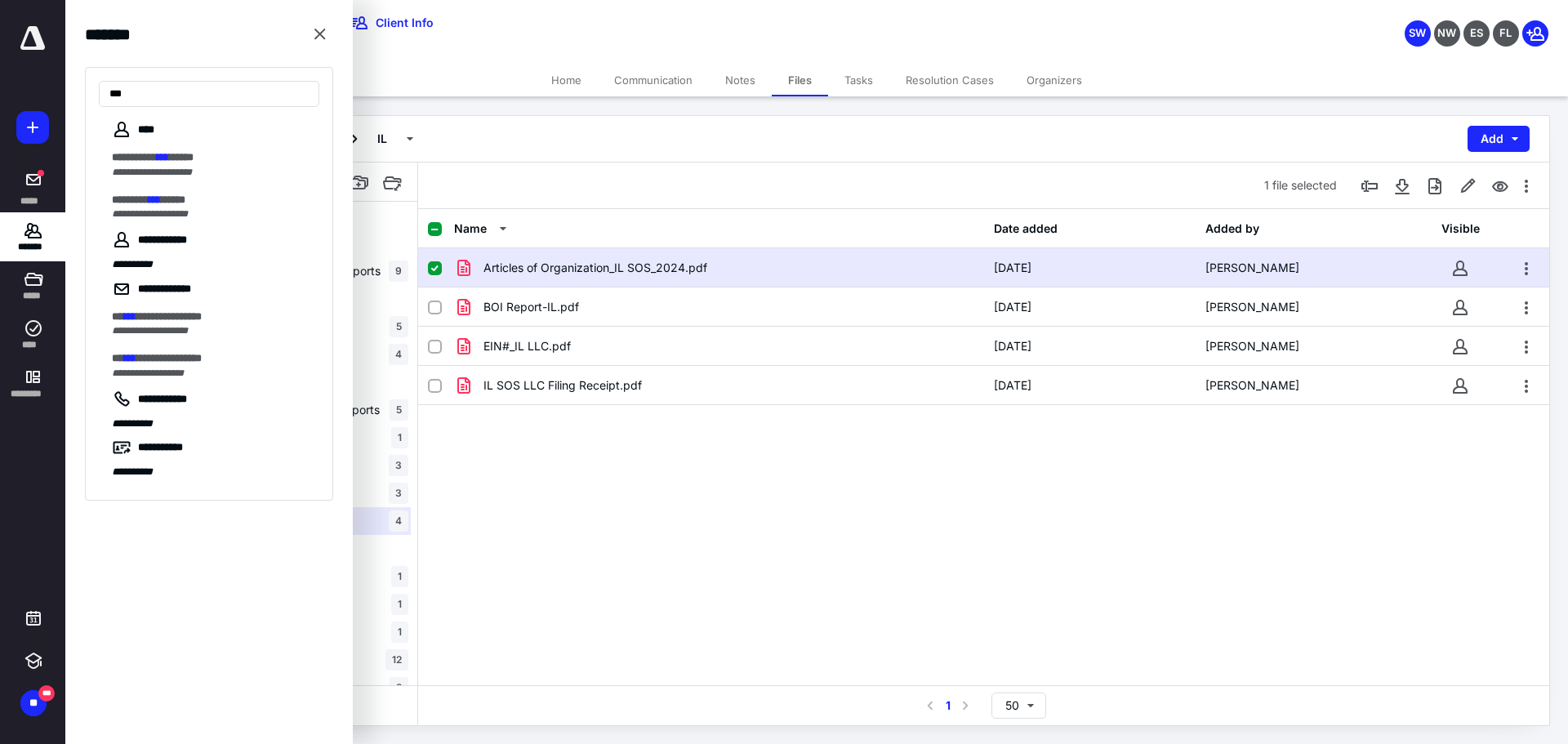 click on "********" at bounding box center [130, 199] 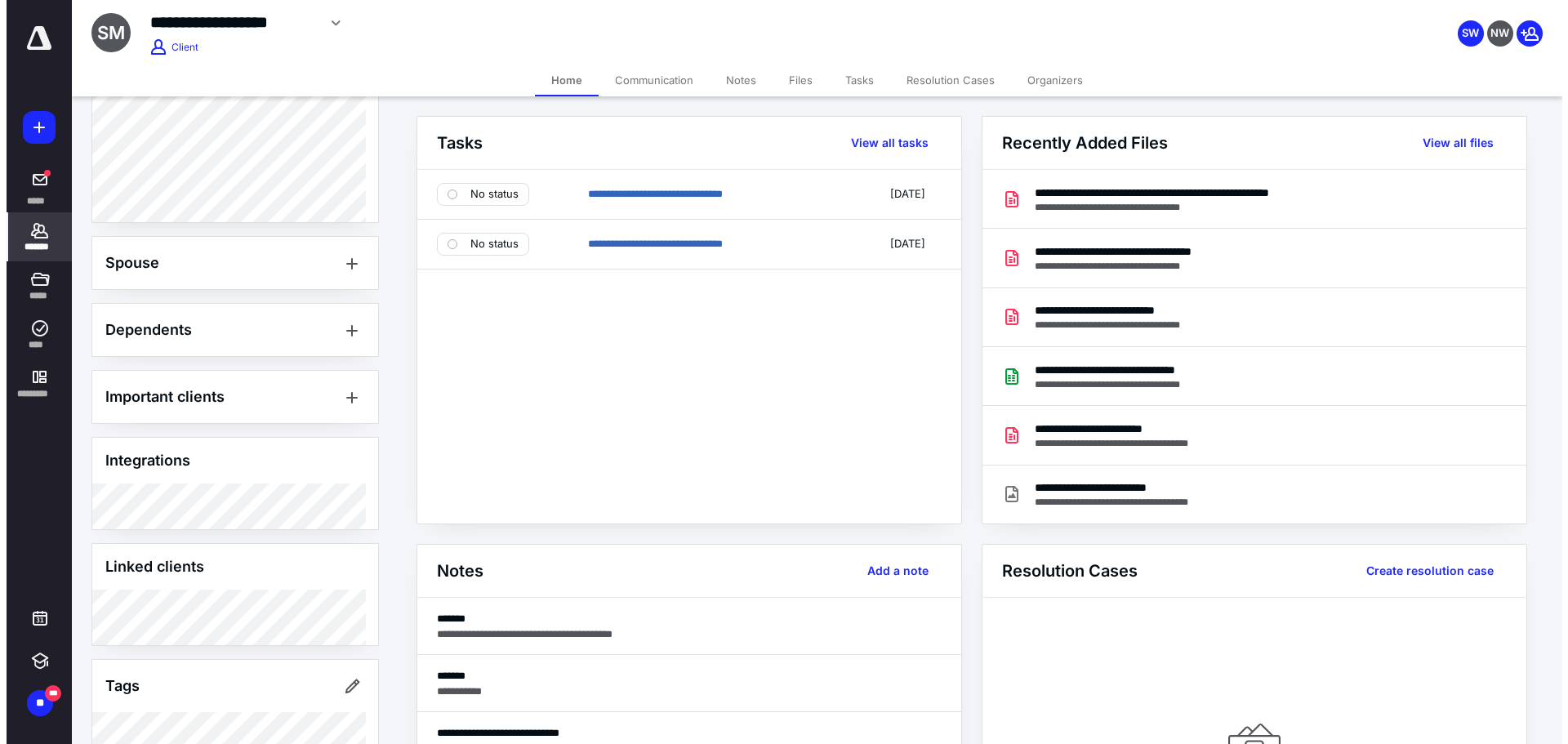 scroll, scrollTop: 708, scrollLeft: 0, axis: vertical 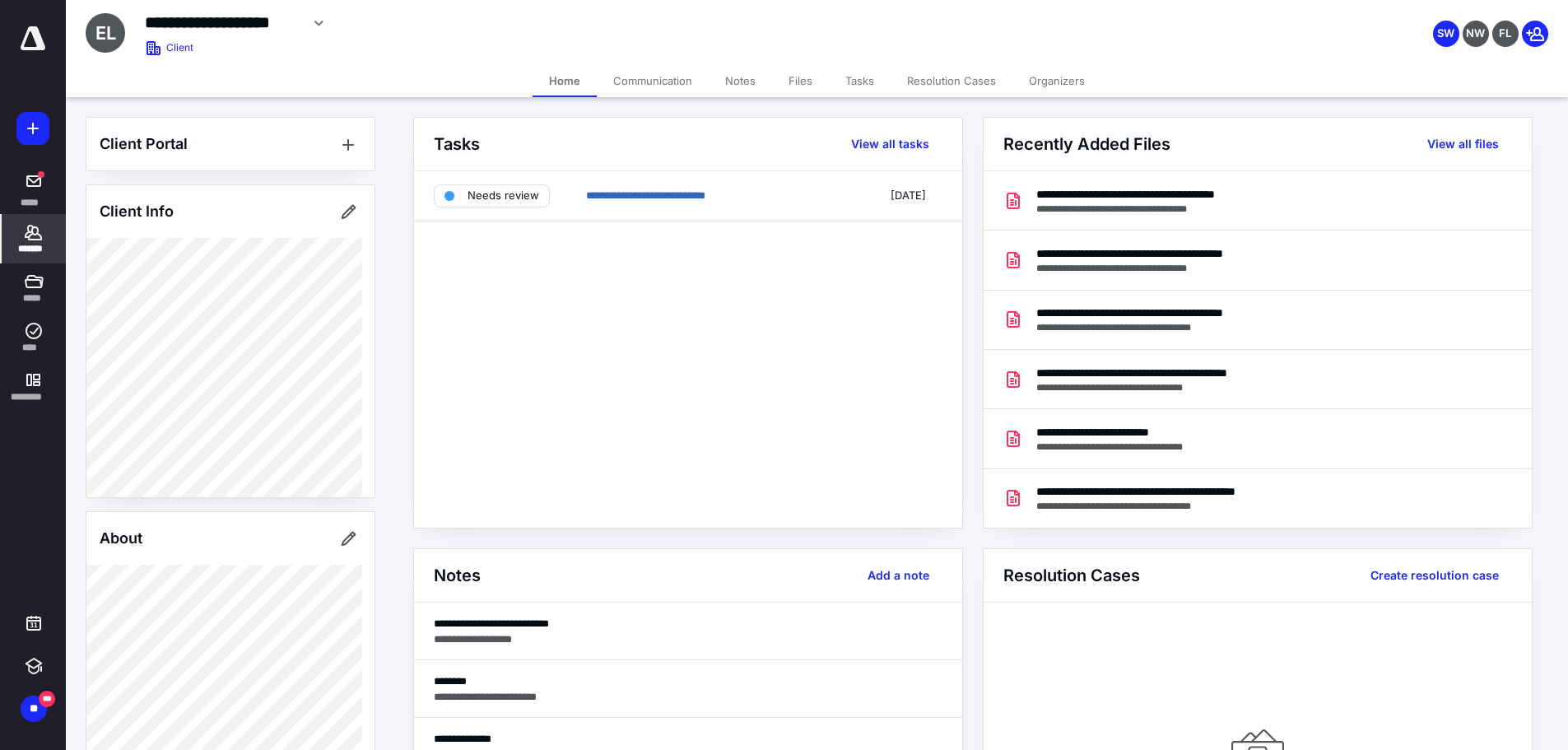 click on "Notes" at bounding box center [740, 81] 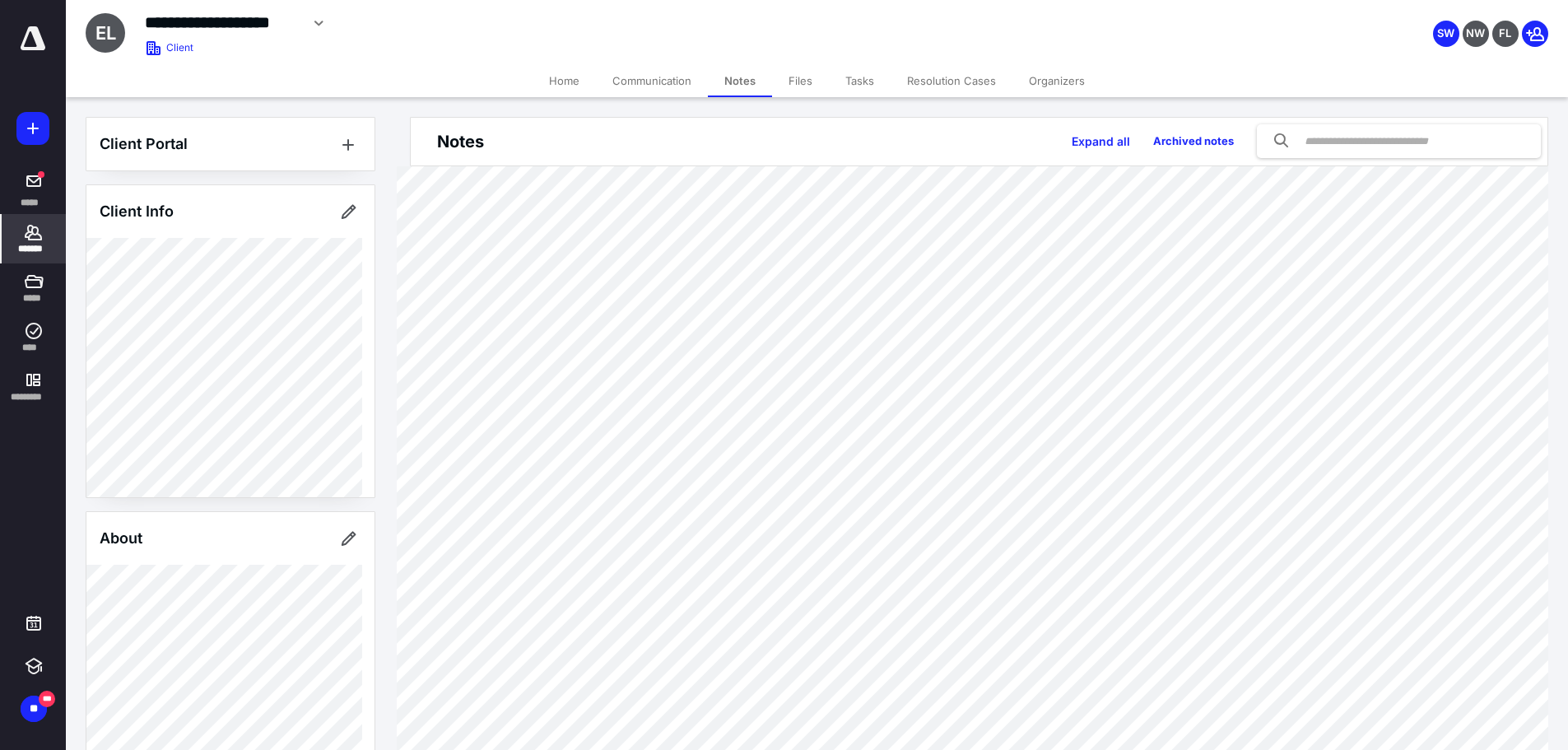 click on "Files" at bounding box center (800, 81) 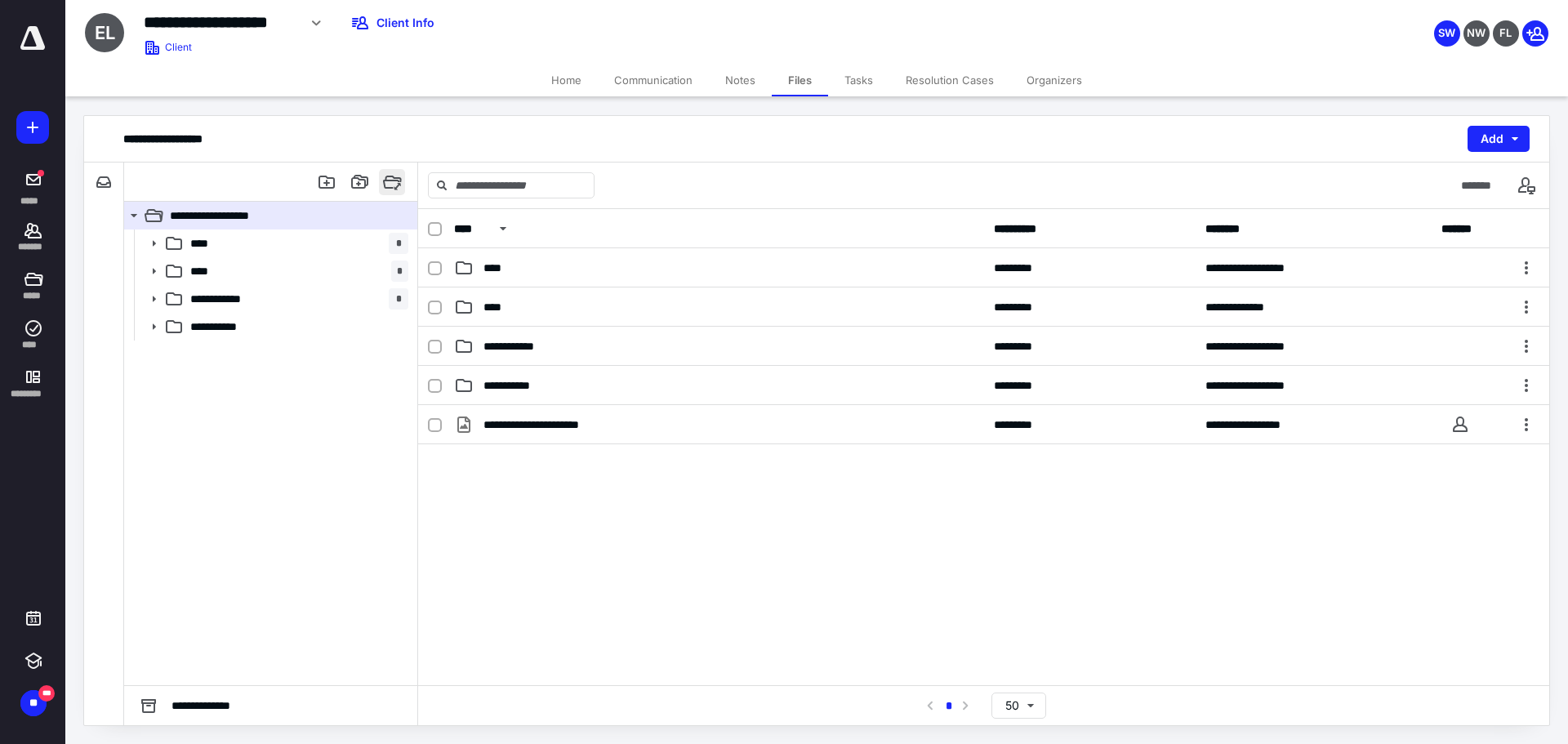 click at bounding box center [392, 182] 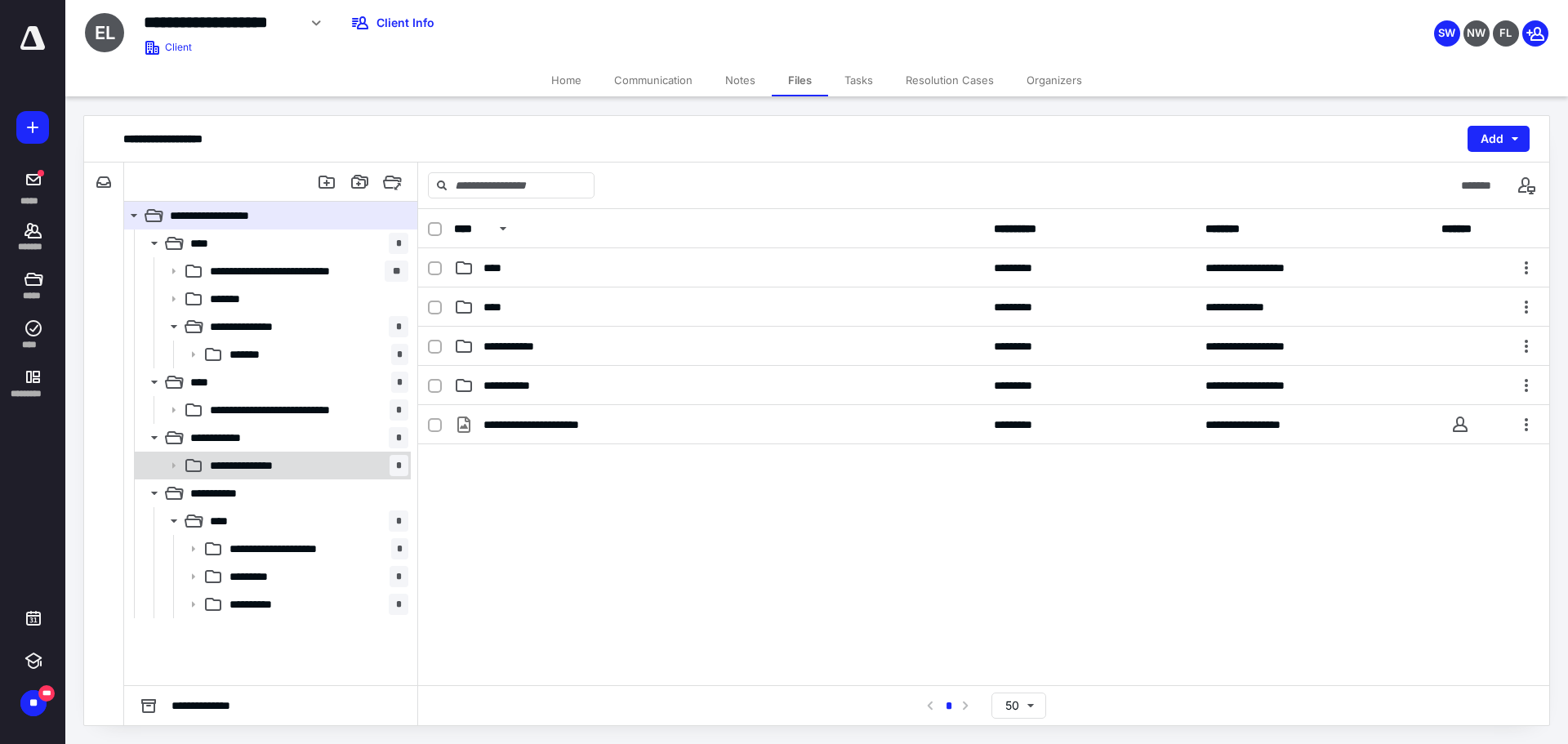 click on "**********" at bounding box center (271, 466) 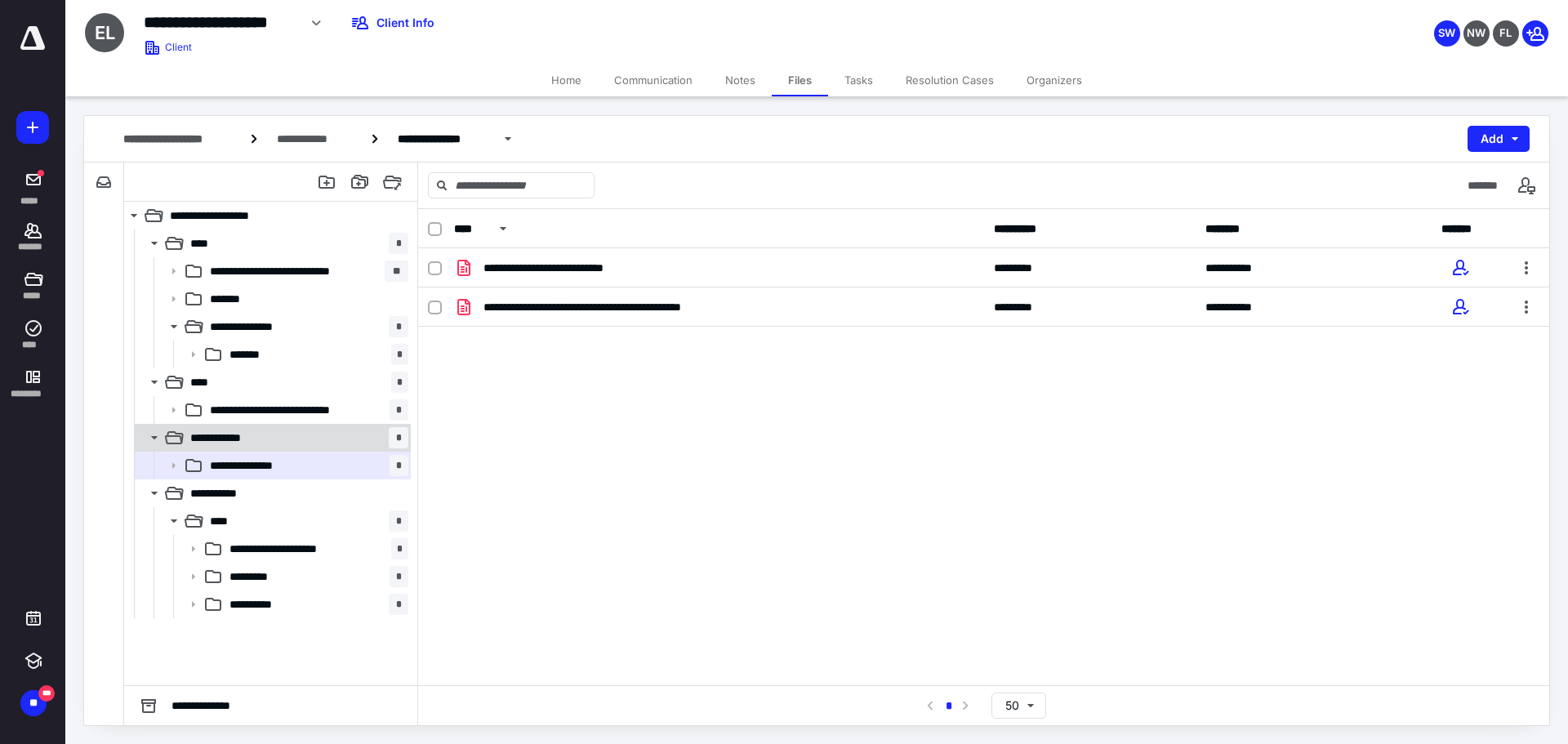 click on "**********" at bounding box center [228, 438] 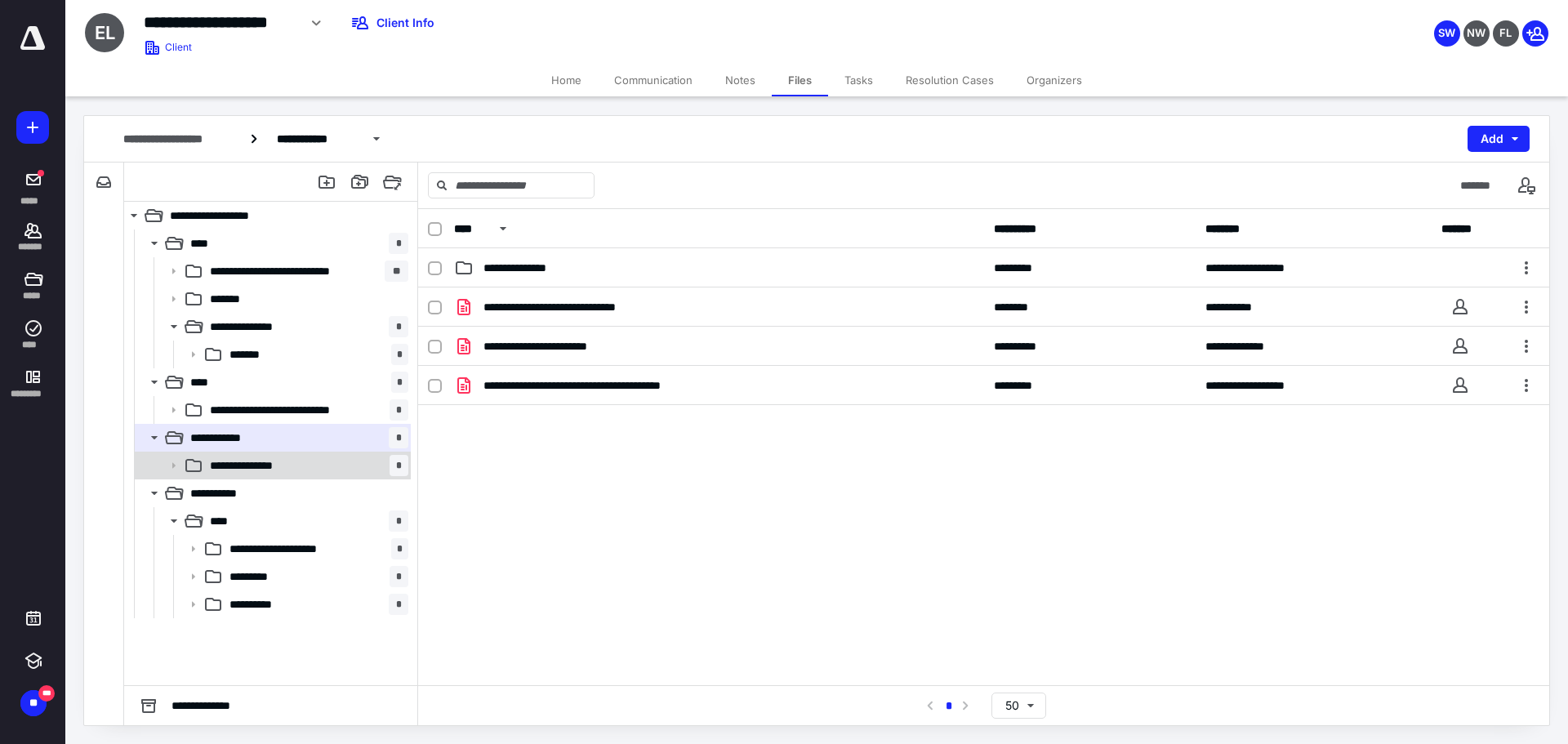 click on "**********" at bounding box center [305, 466] 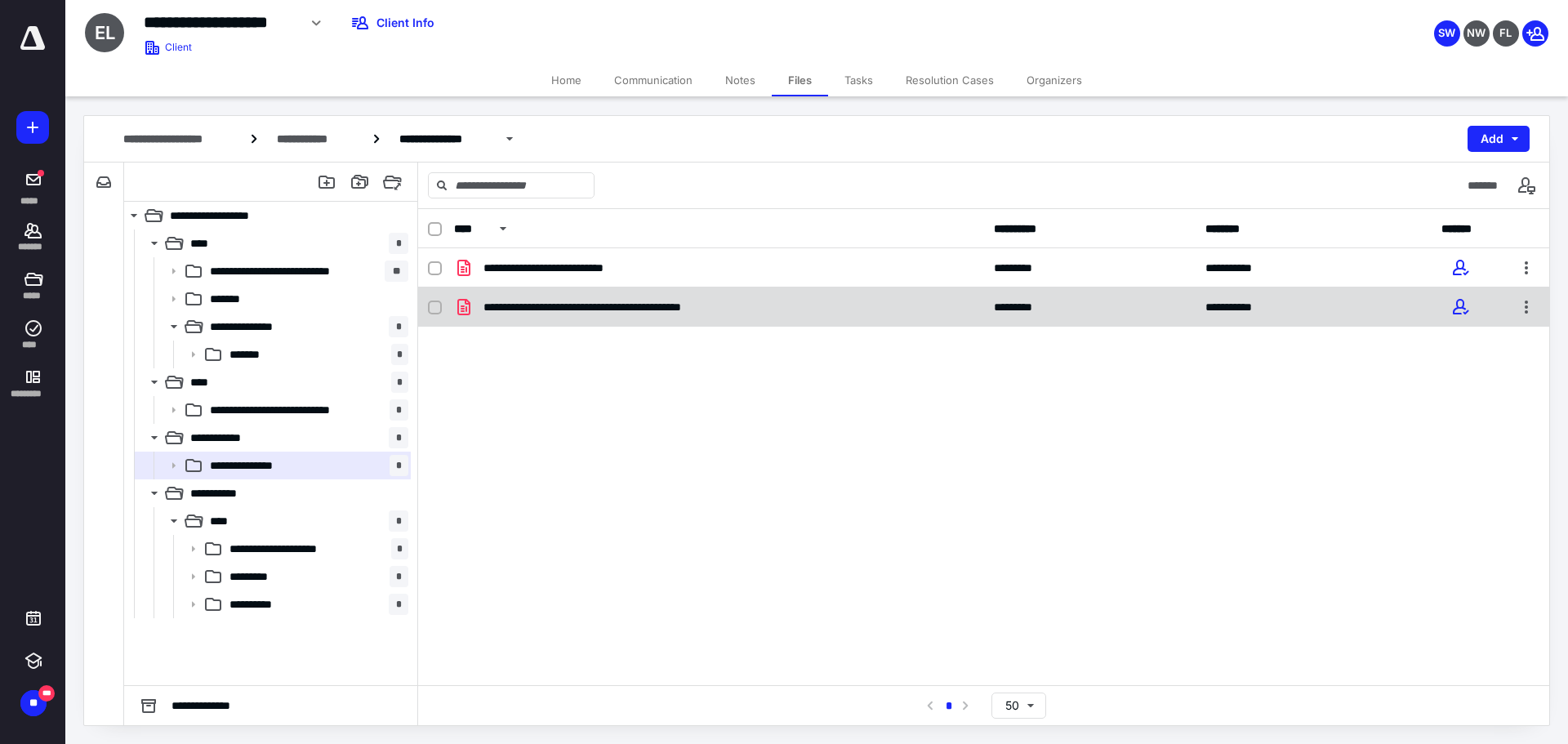 click on "**********" at bounding box center [623, 307] 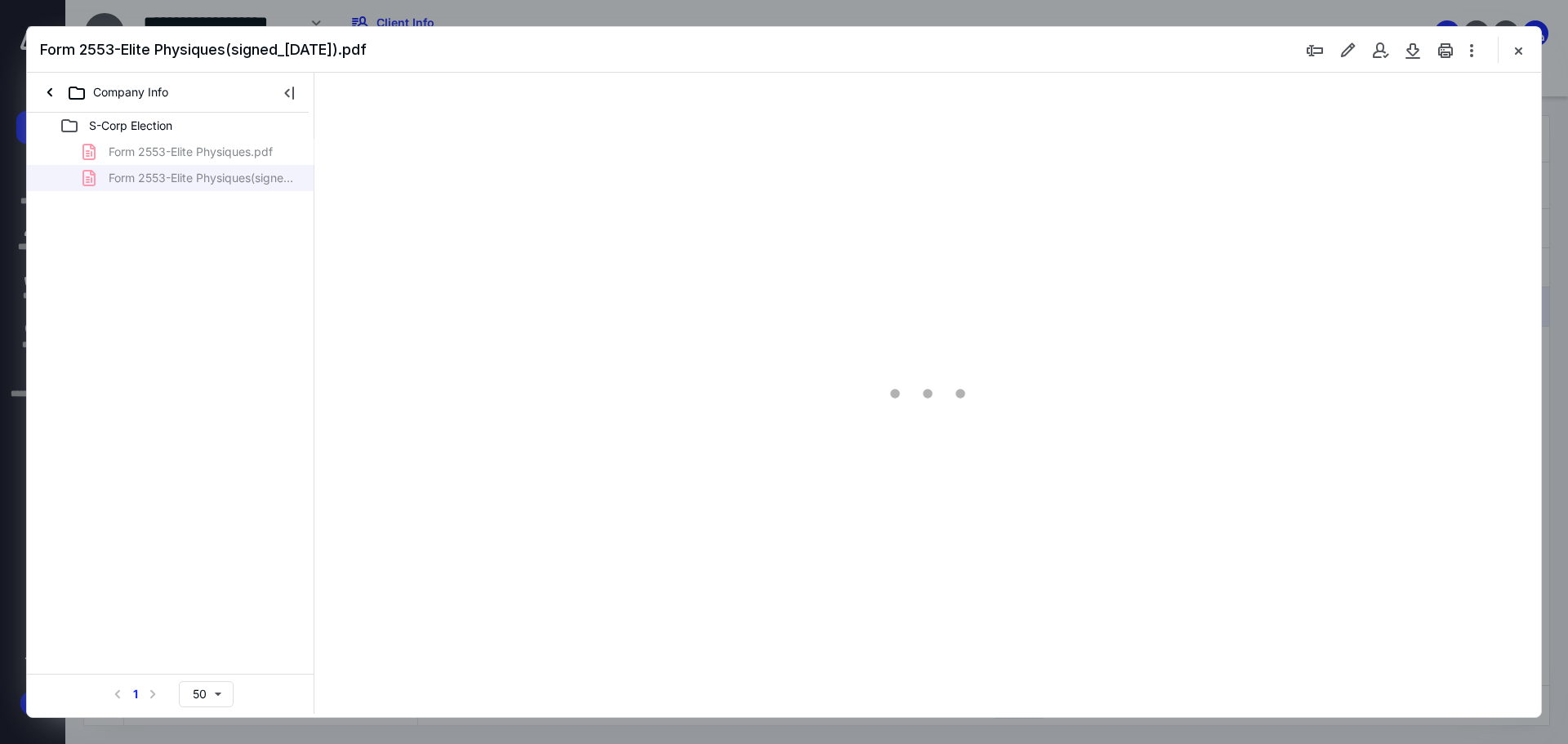 scroll, scrollTop: 0, scrollLeft: 0, axis: both 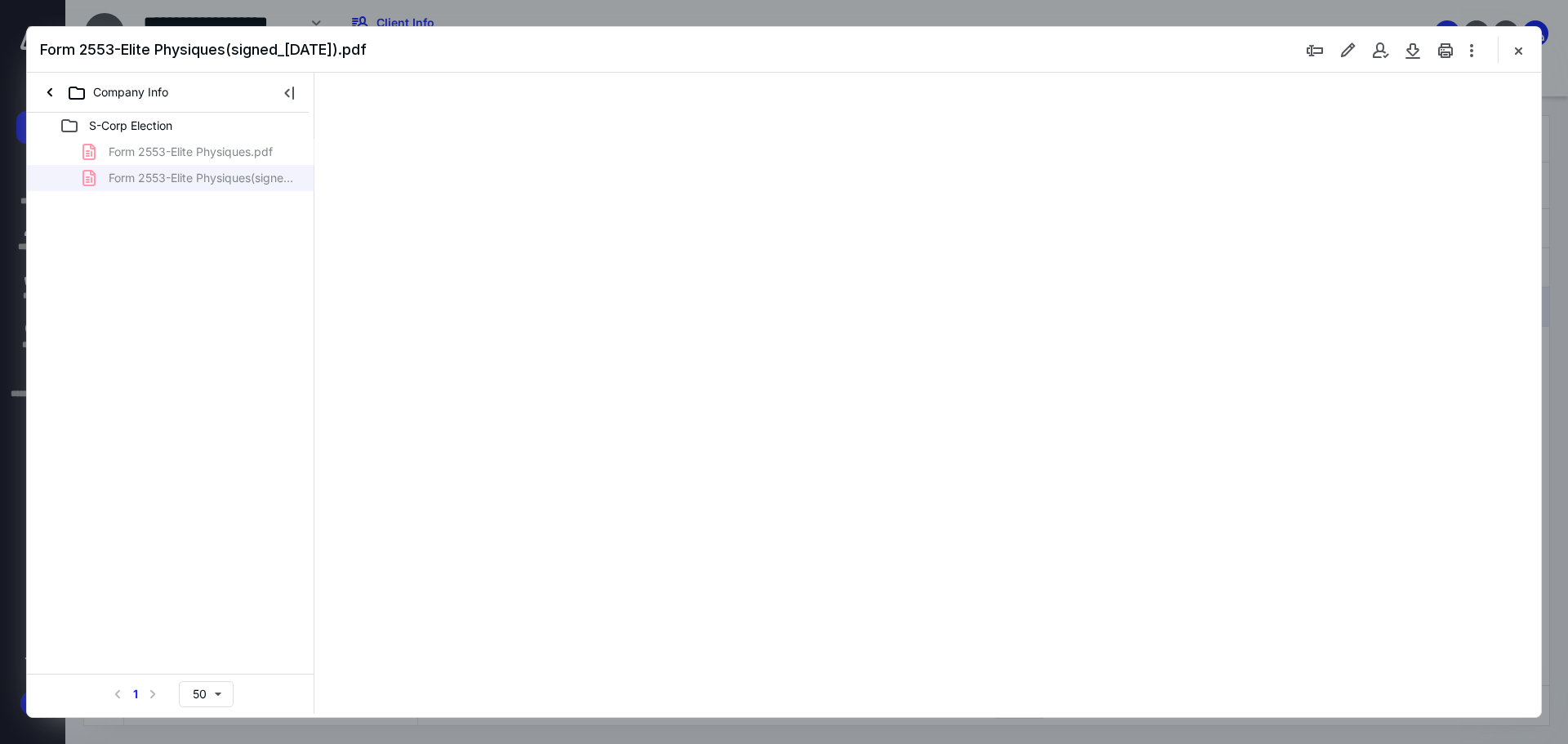 type on "241" 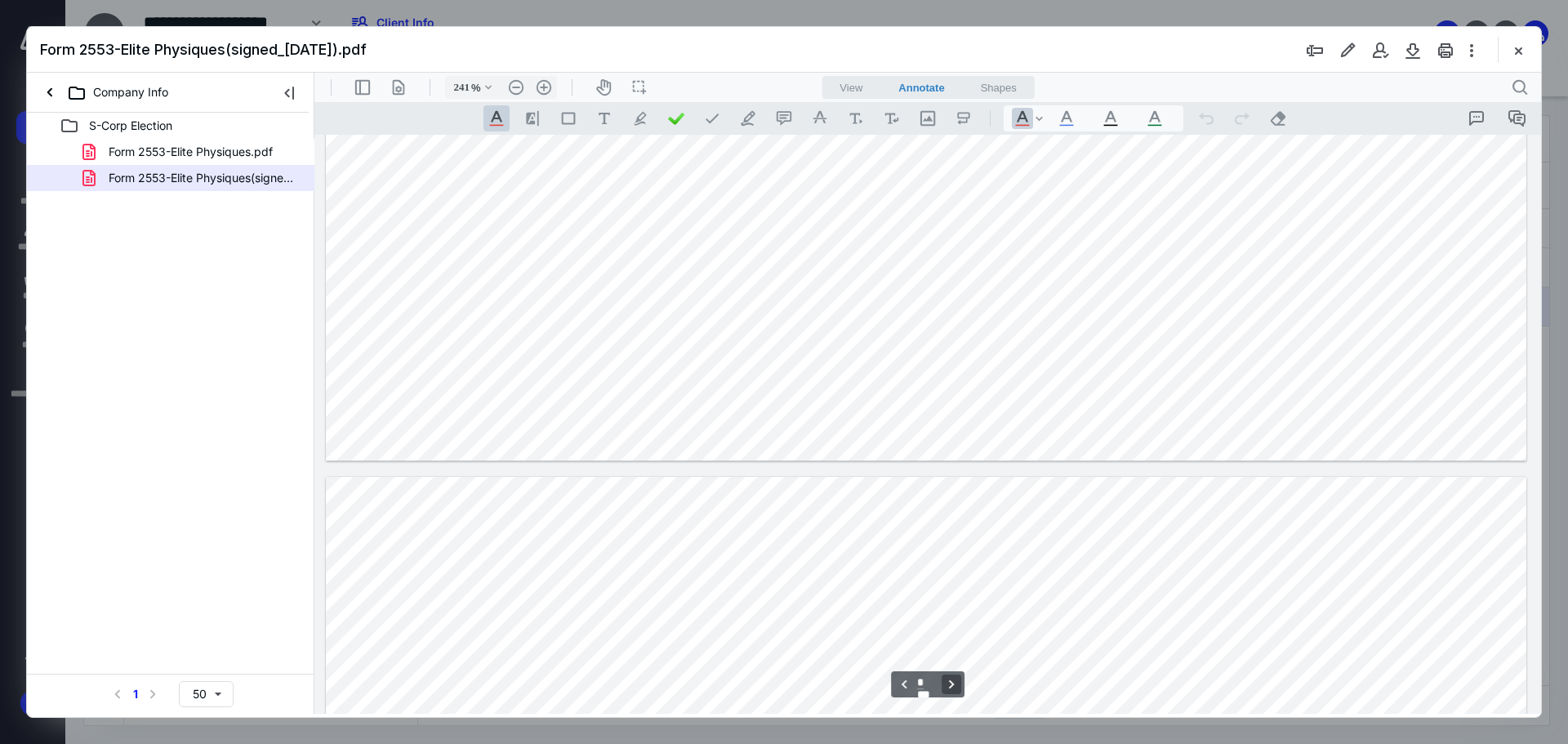 click on "**********" at bounding box center (951, 684) 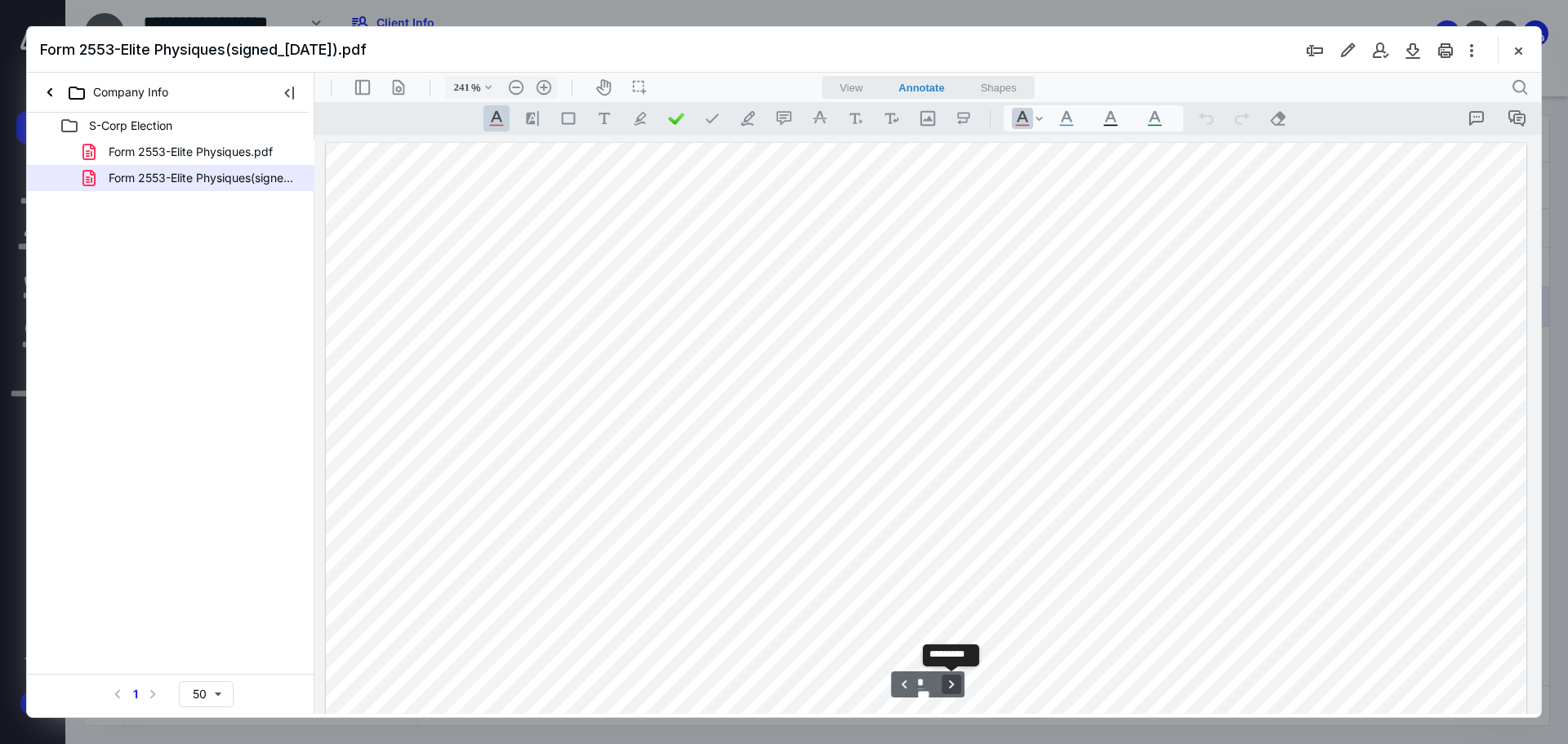 click on "**********" at bounding box center (951, 684) 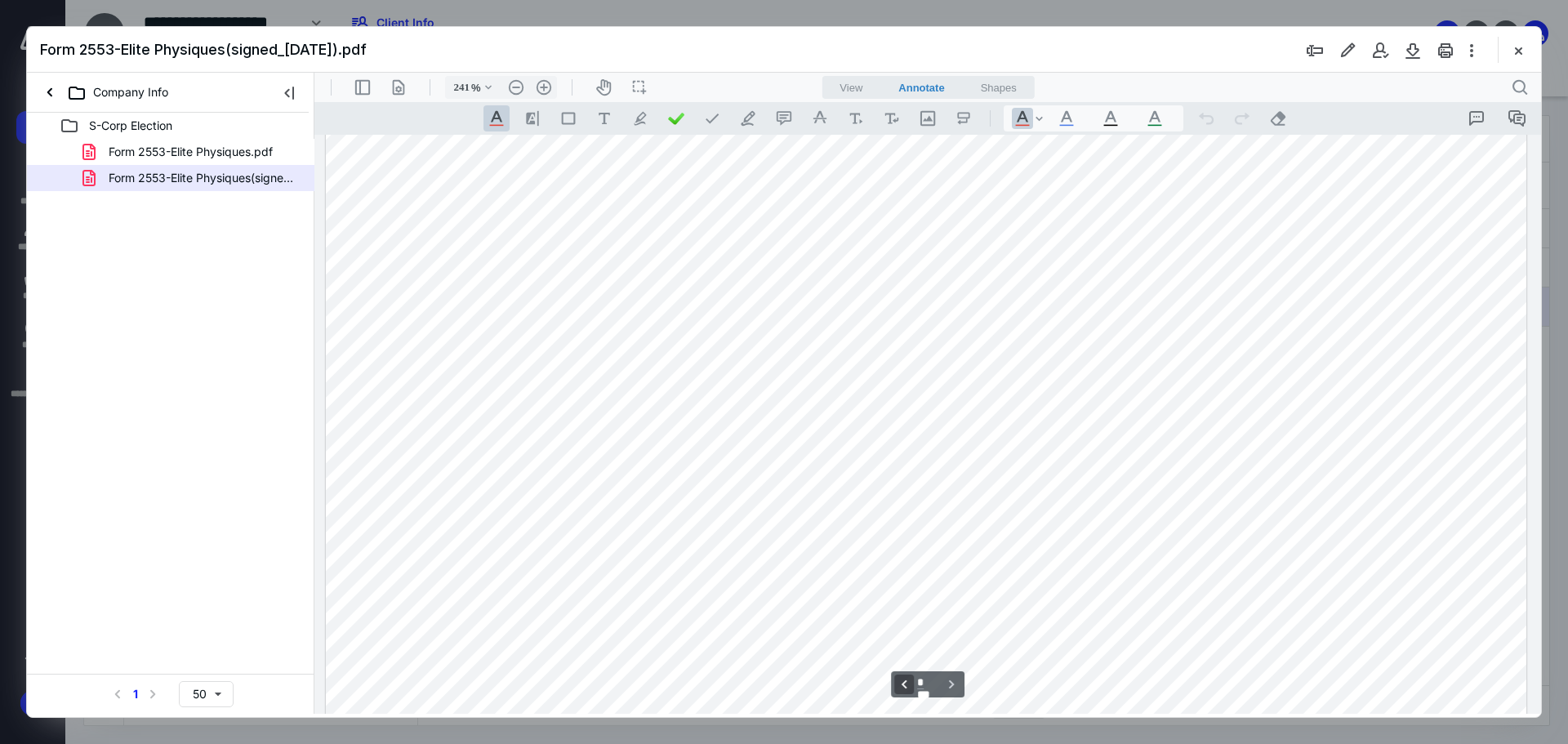 click on "**********" at bounding box center [904, 684] 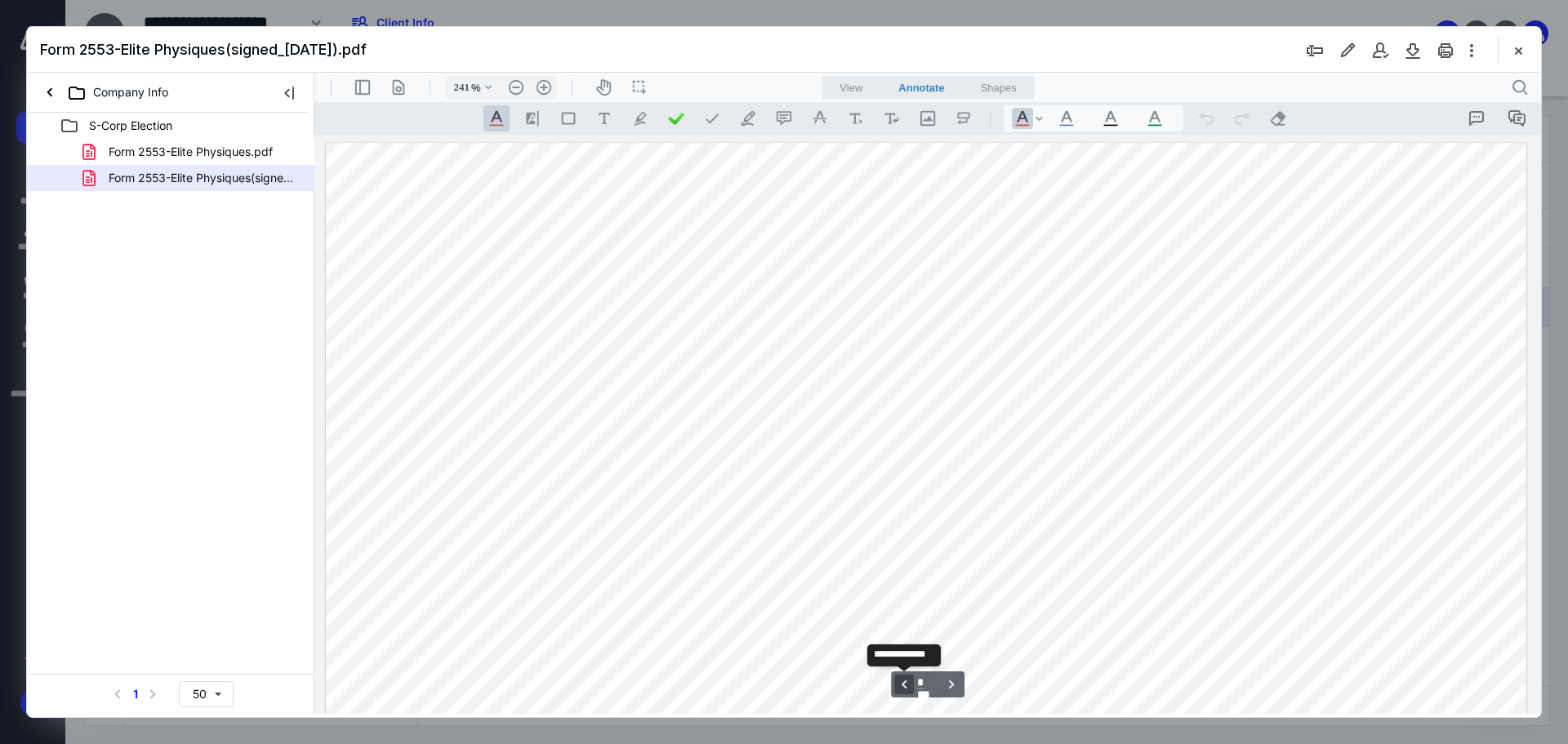 click on "**********" at bounding box center [904, 684] 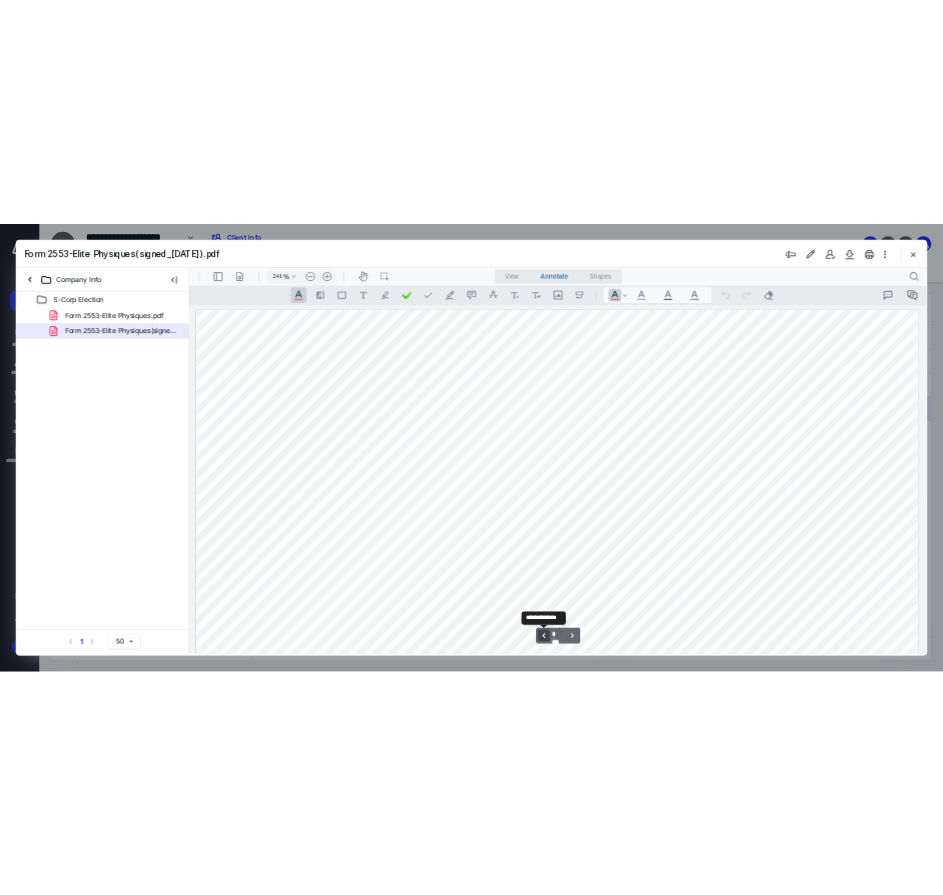 scroll, scrollTop: 1922, scrollLeft: 0, axis: vertical 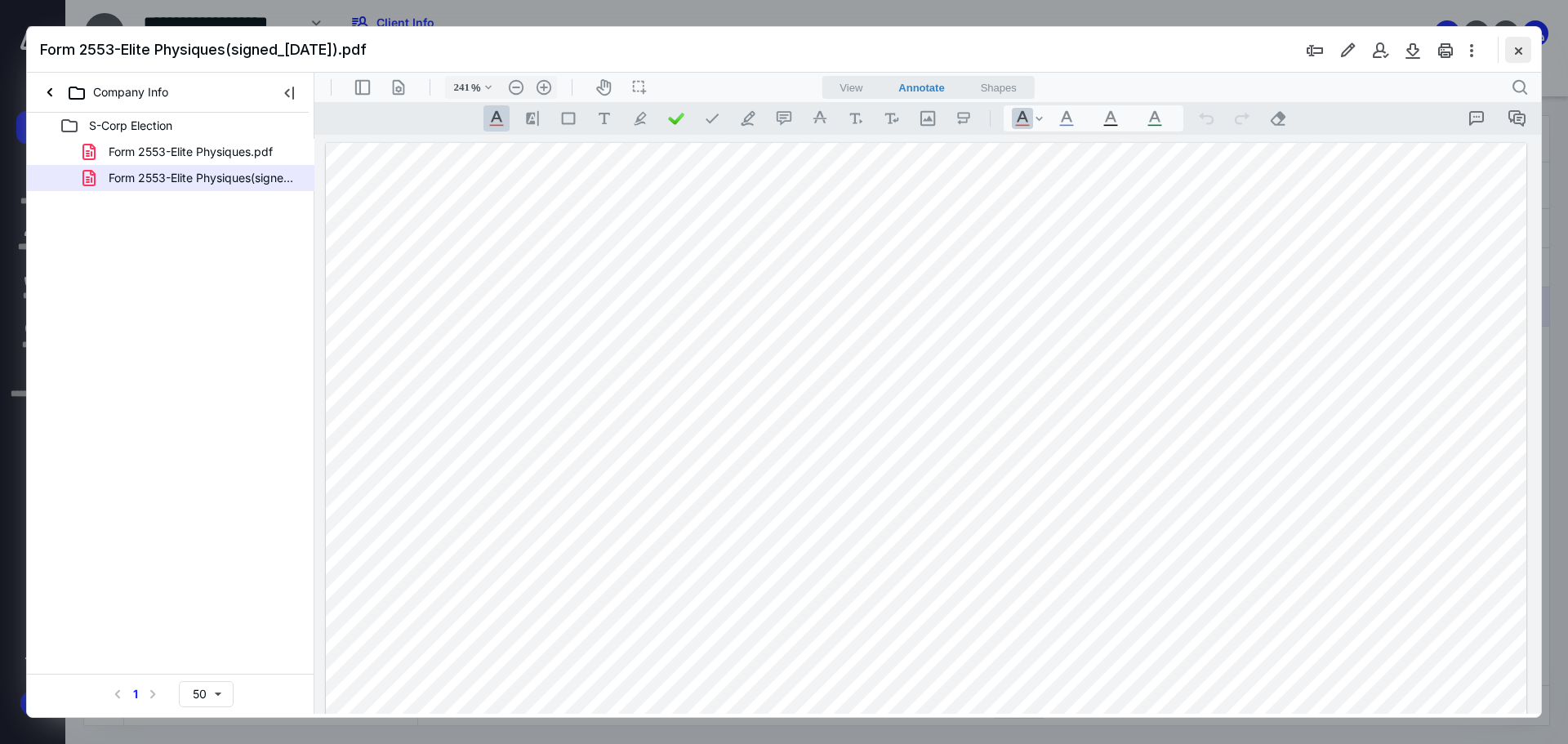 click at bounding box center [1518, 50] 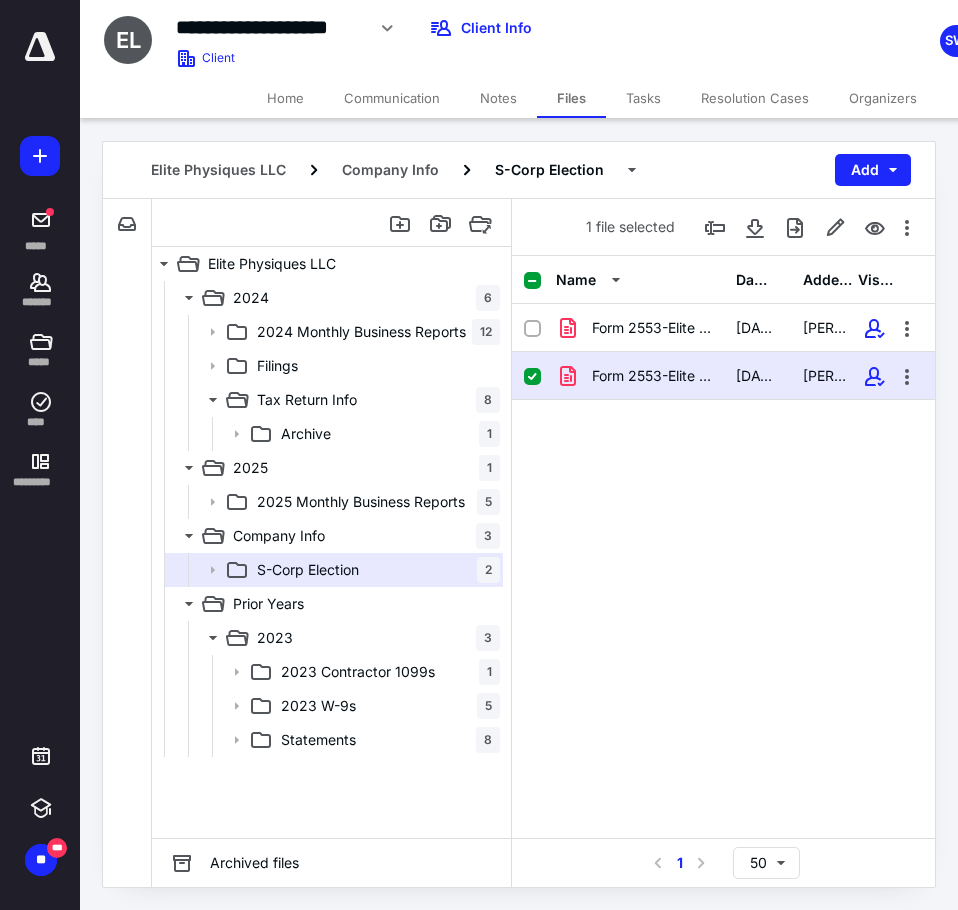 drag, startPoint x: 298, startPoint y: 98, endPoint x: 316, endPoint y: 109, distance: 21.095022 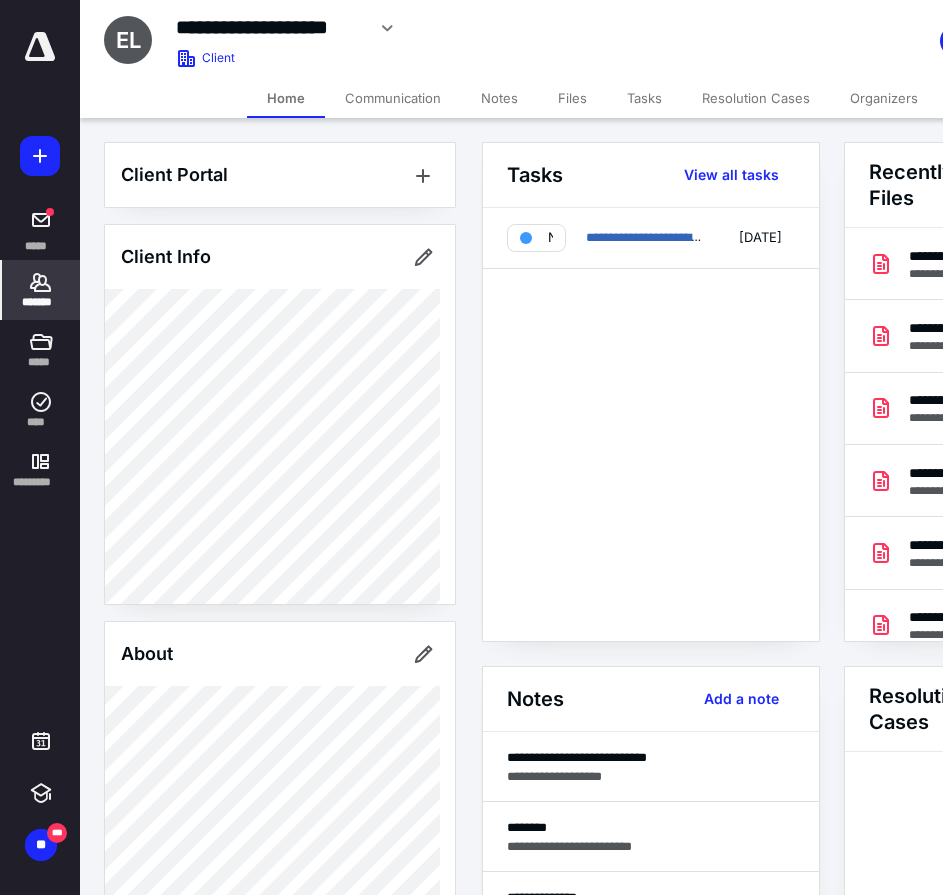 click on "*******" at bounding box center (41, 290) 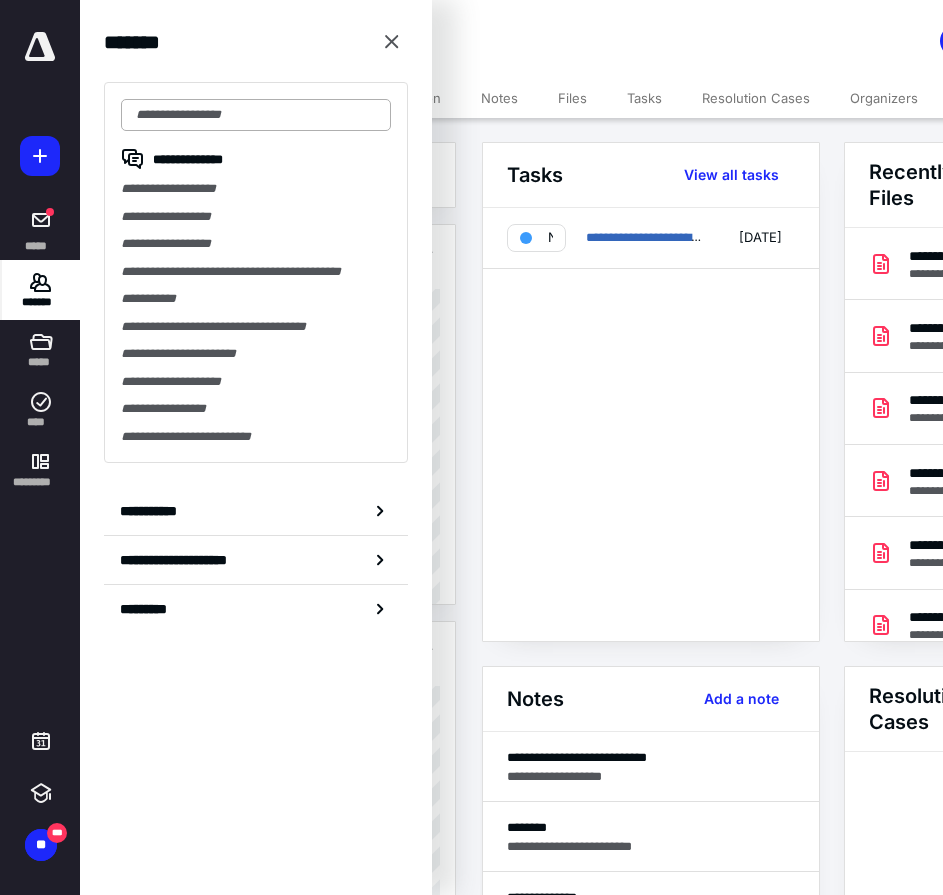 click at bounding box center (256, 115) 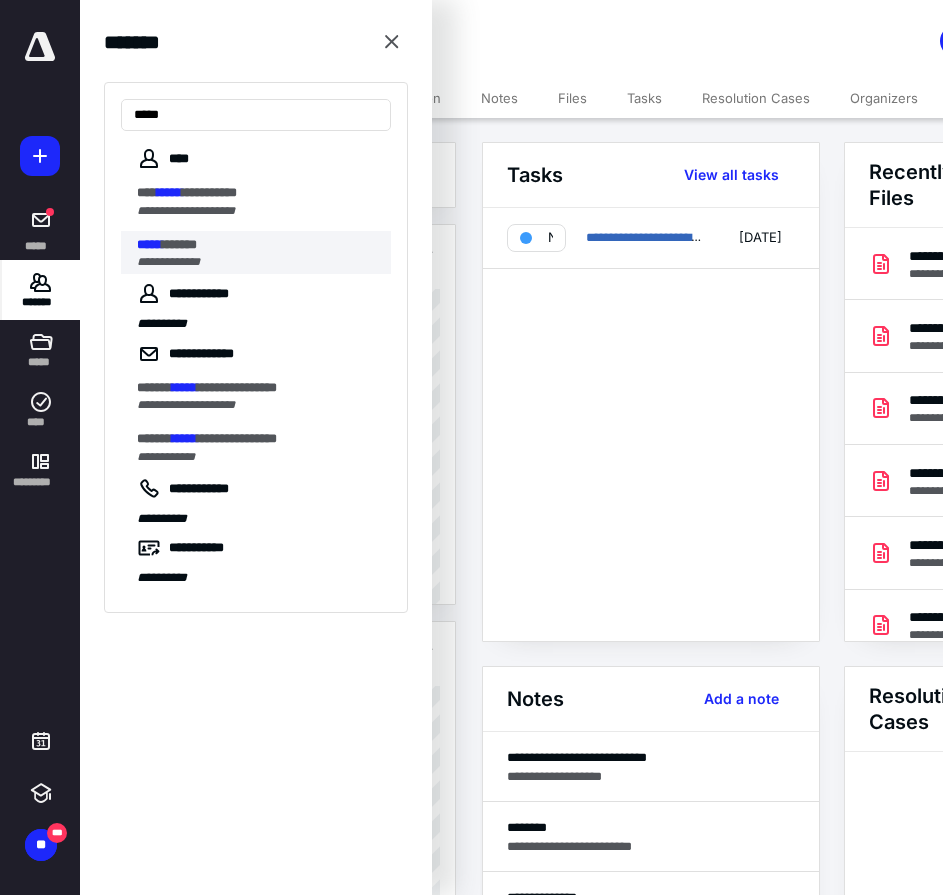 type on "*****" 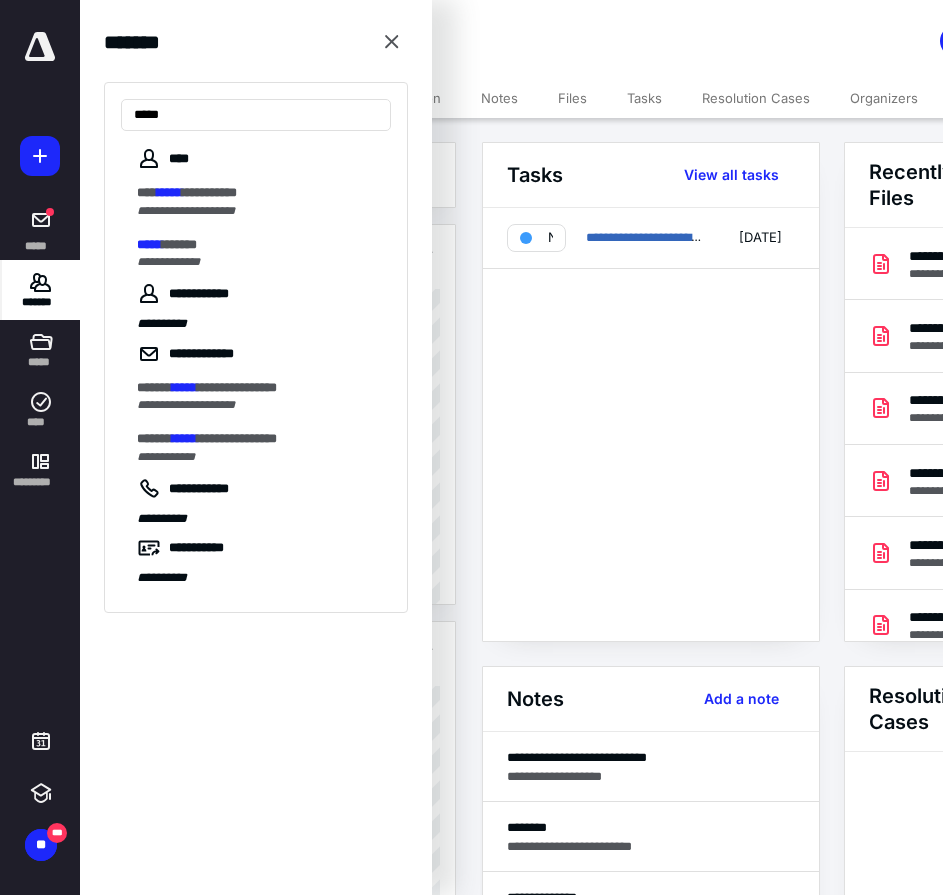 click on "******" at bounding box center [179, 244] 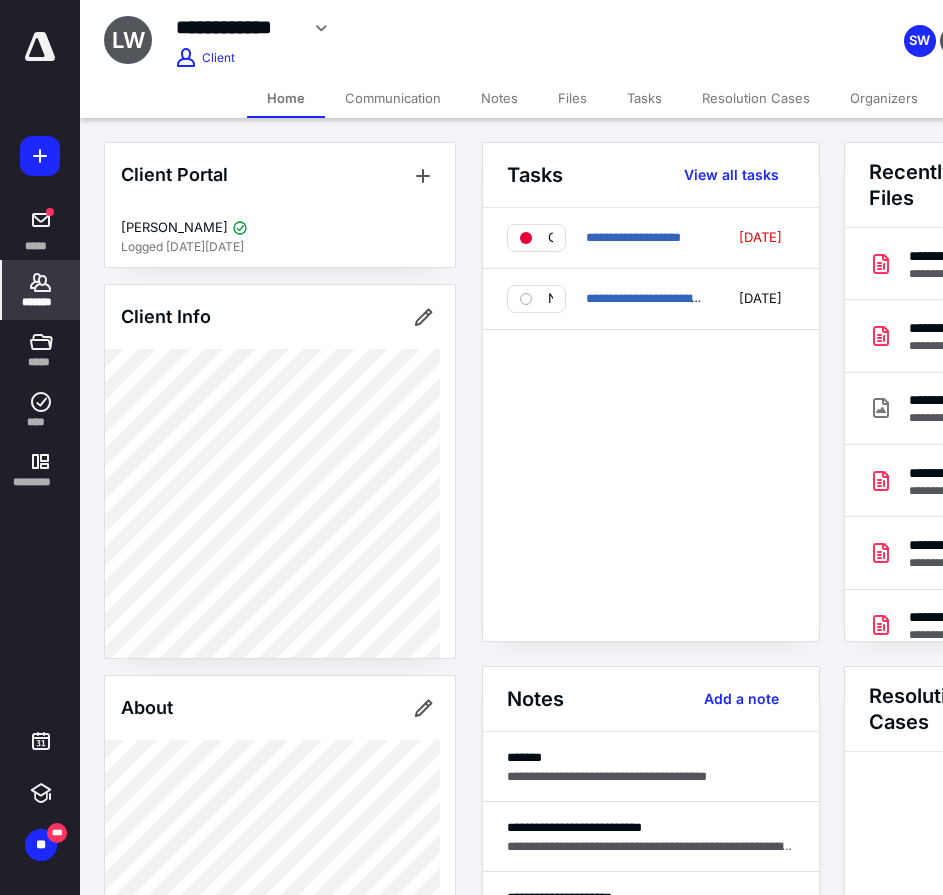 click on "Notes" at bounding box center (499, 98) 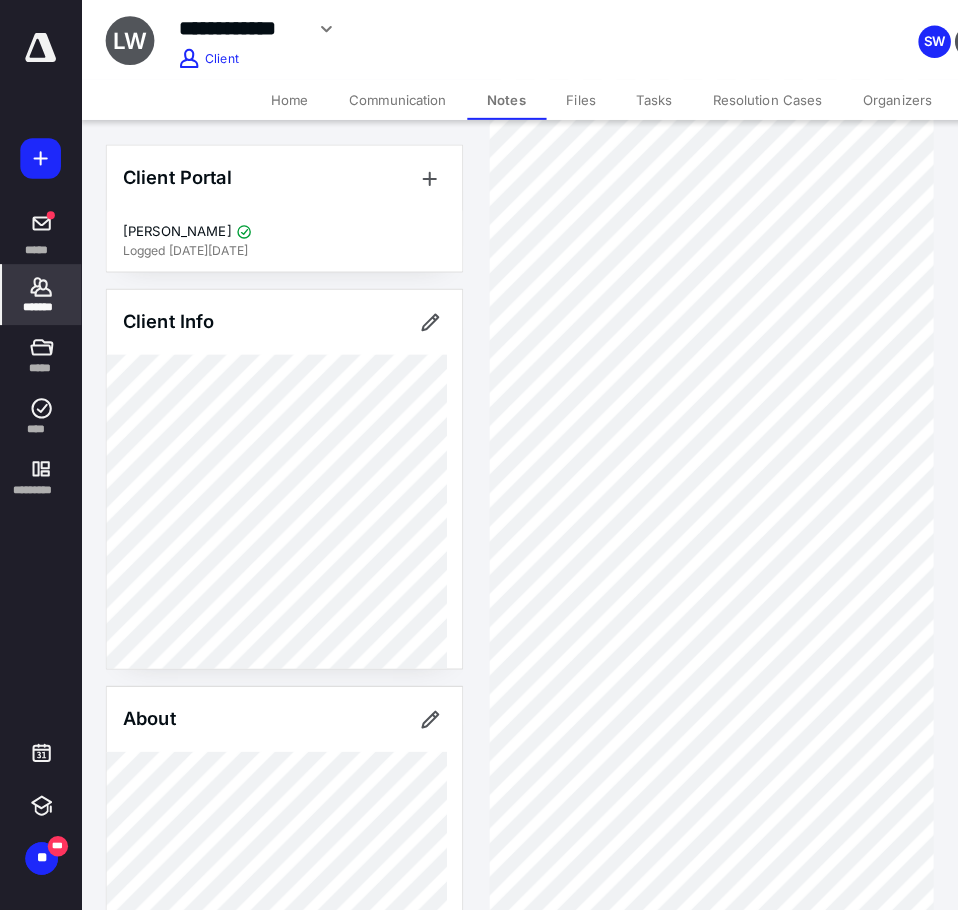 scroll, scrollTop: 0, scrollLeft: 0, axis: both 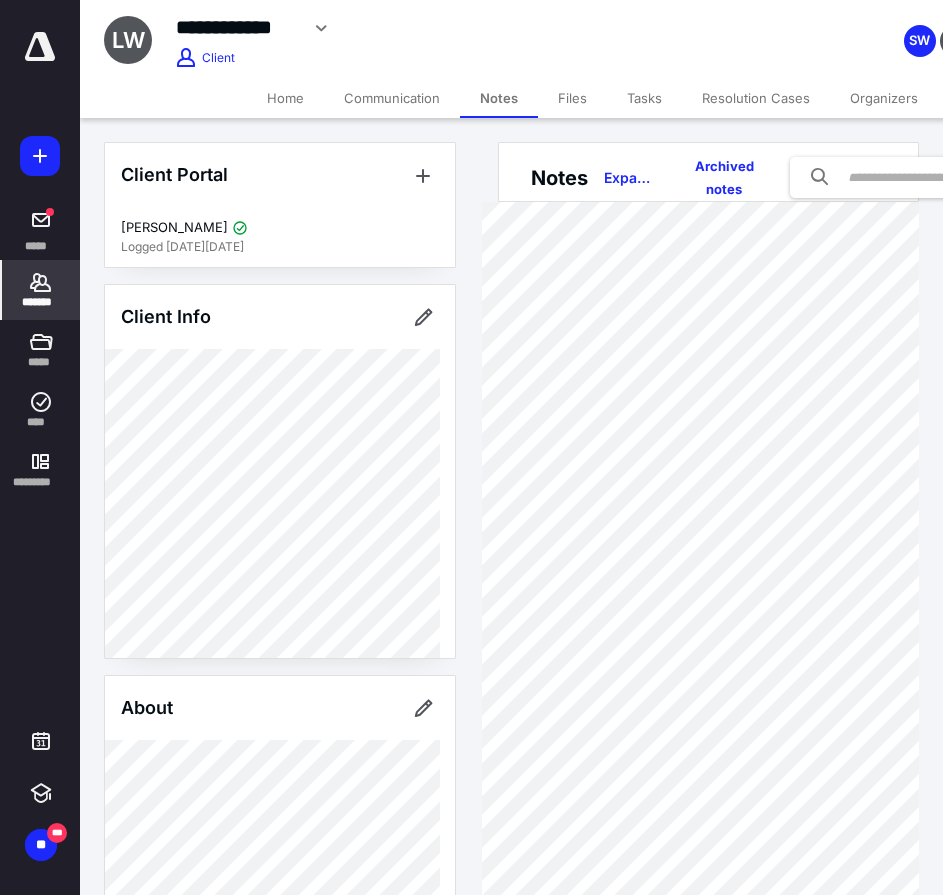 click on "Files" at bounding box center [572, 98] 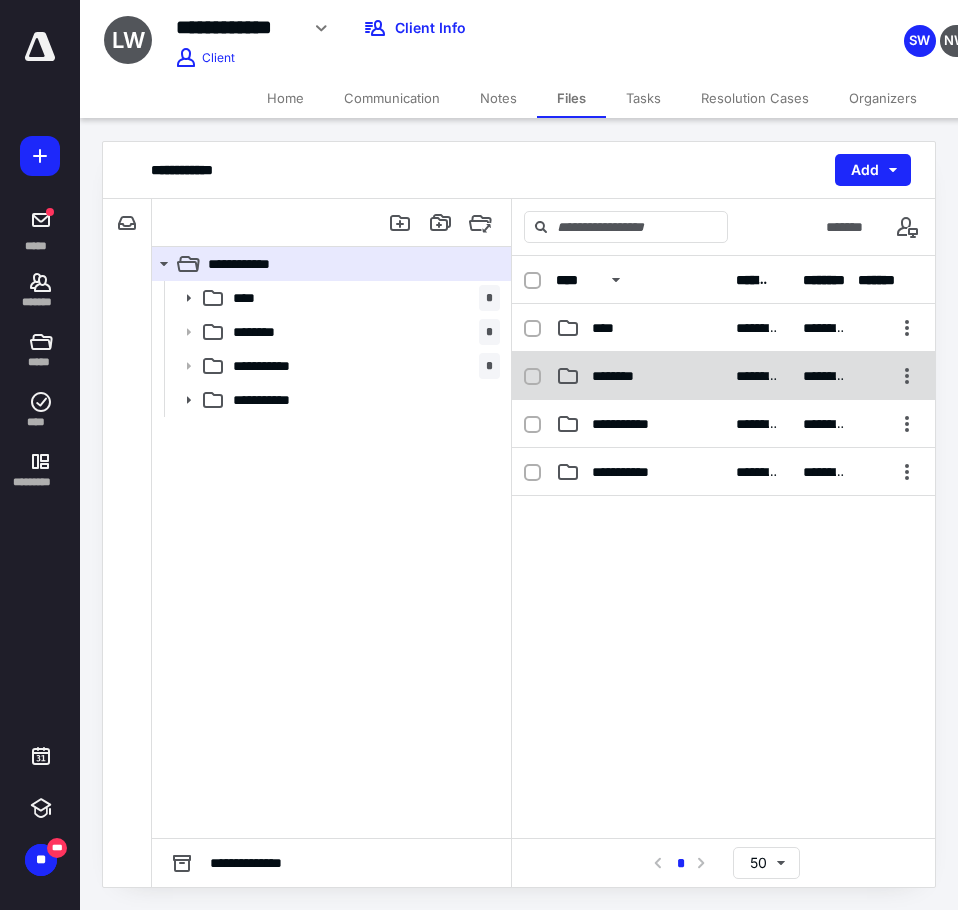 click on "********" at bounding box center [626, 376] 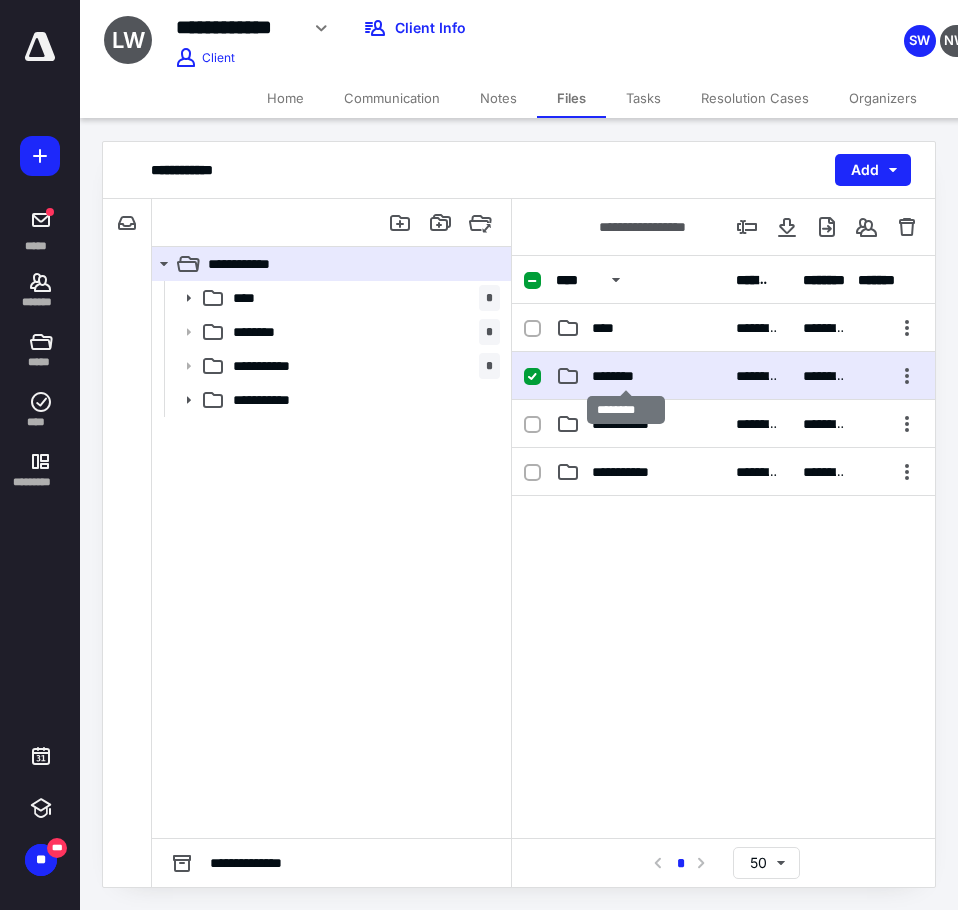 click on "********" at bounding box center [626, 376] 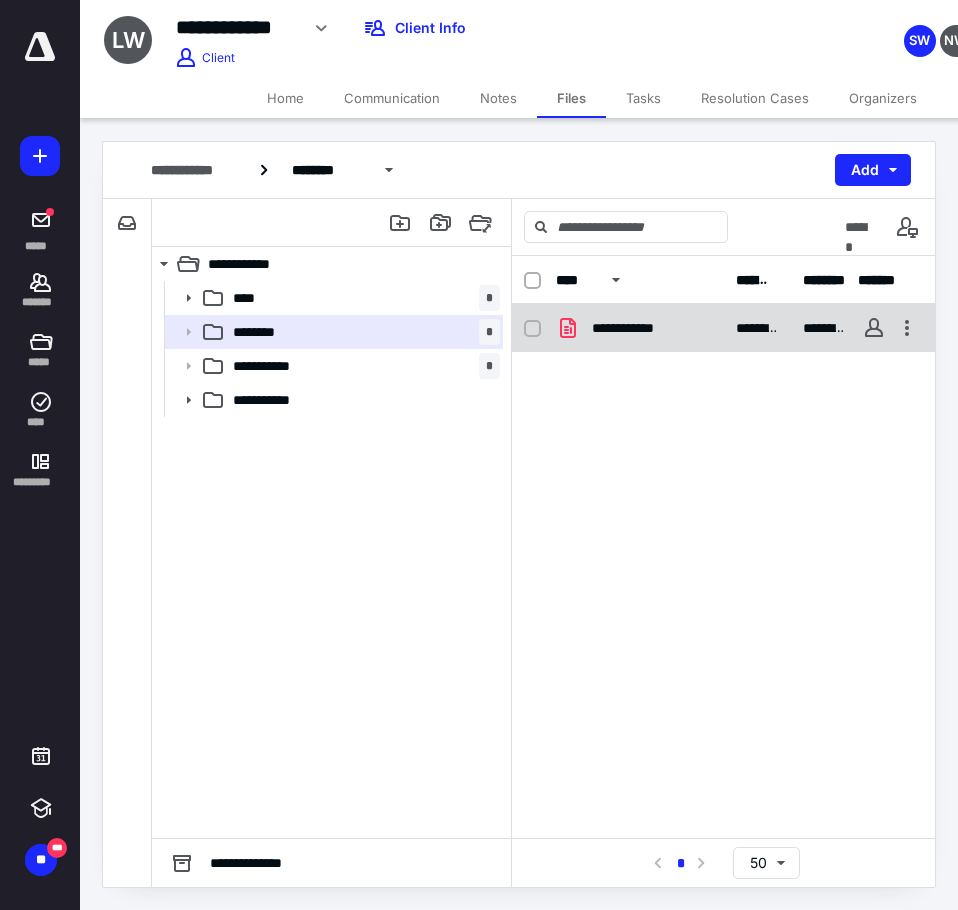 click on "**********" at bounding box center [639, 328] 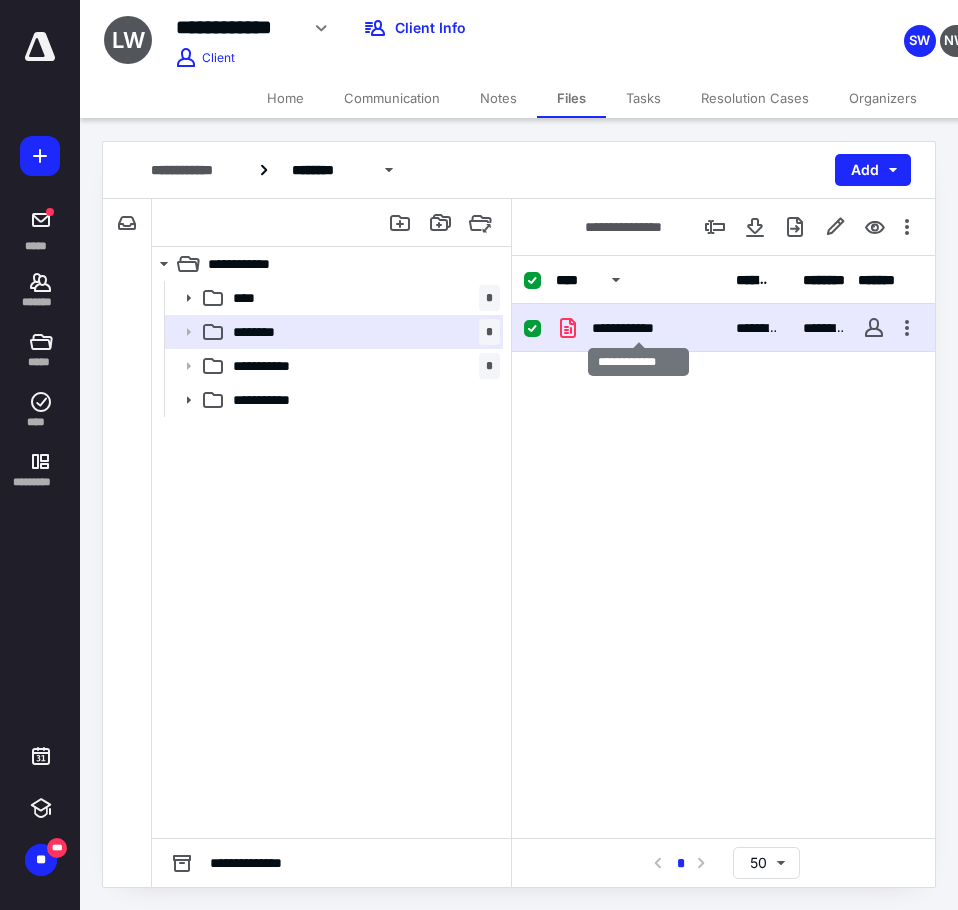 click on "**********" at bounding box center (639, 328) 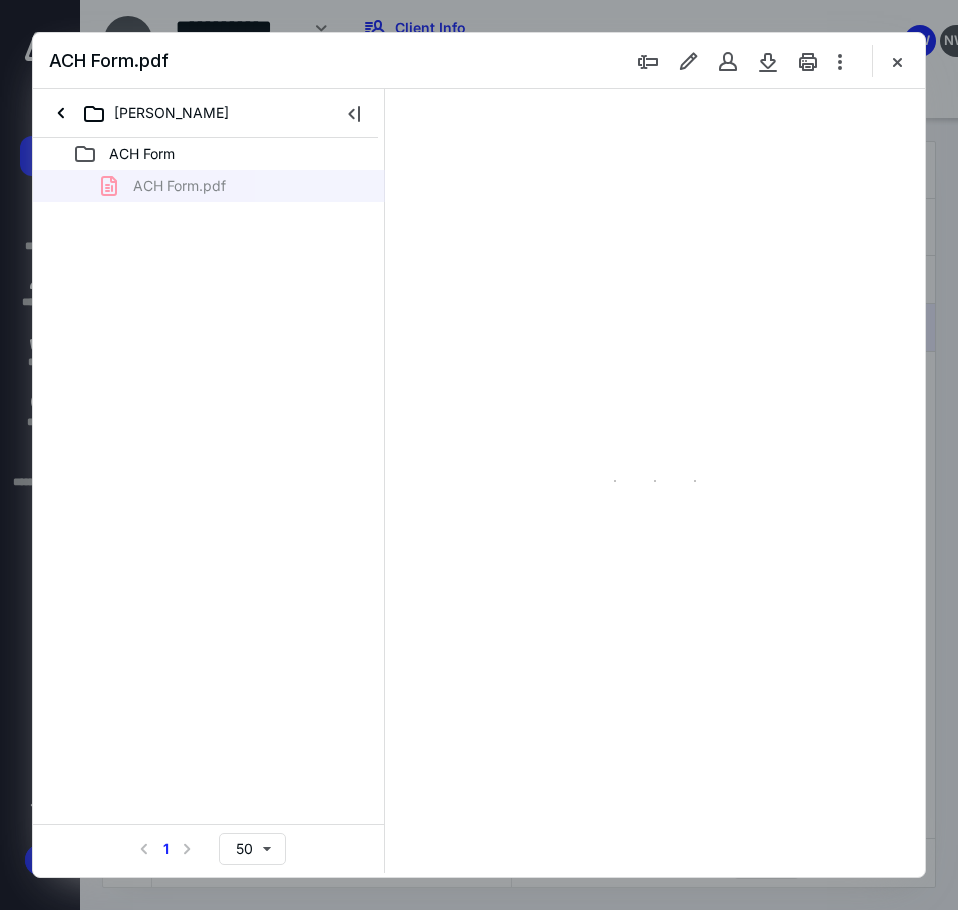 scroll, scrollTop: 0, scrollLeft: 0, axis: both 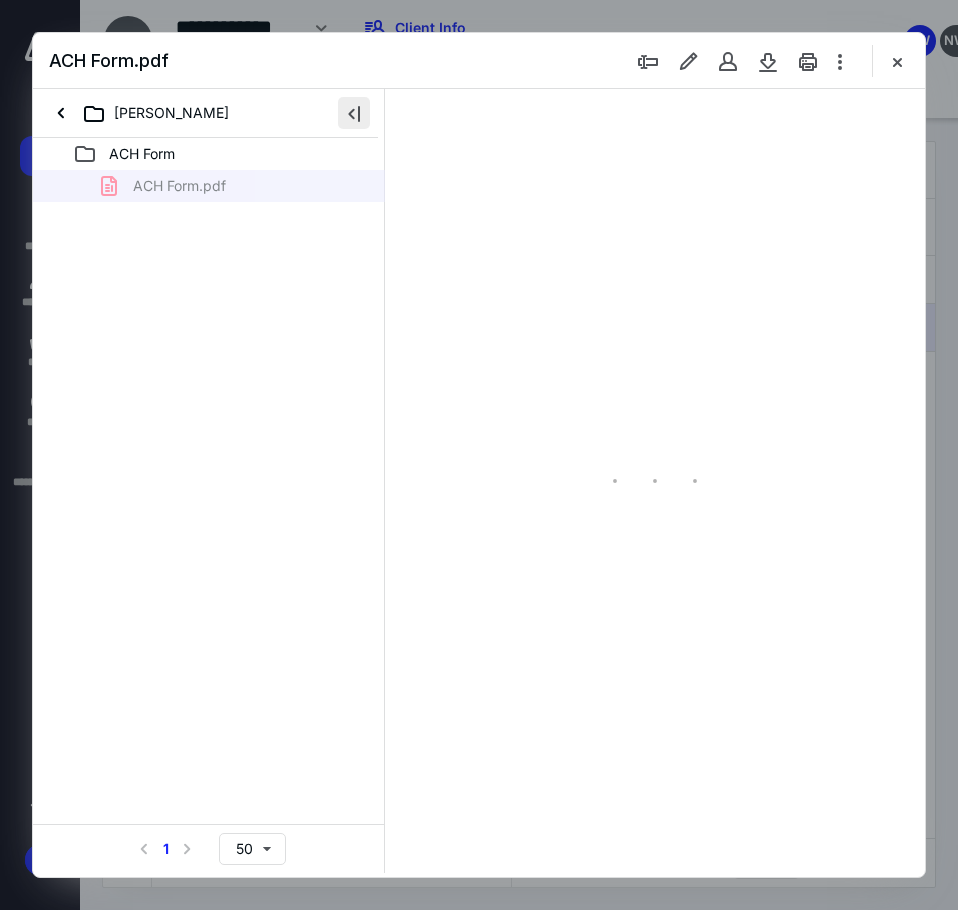 click at bounding box center (354, 113) 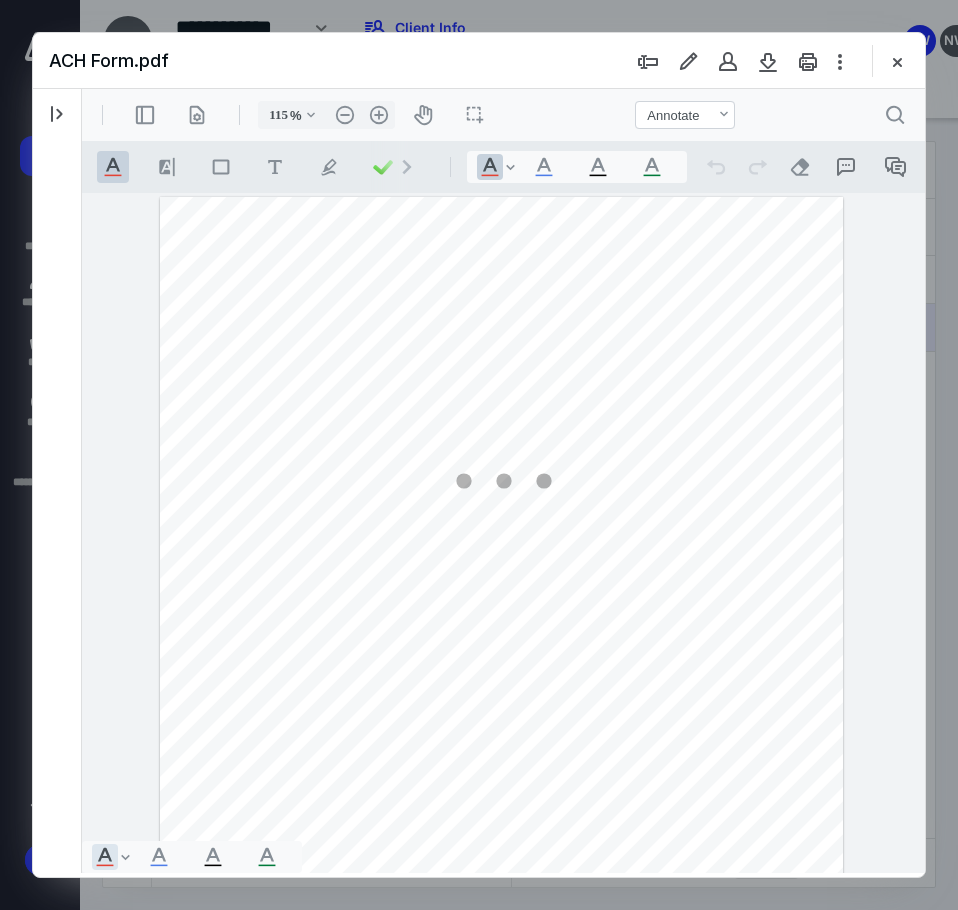 scroll, scrollTop: 109, scrollLeft: 0, axis: vertical 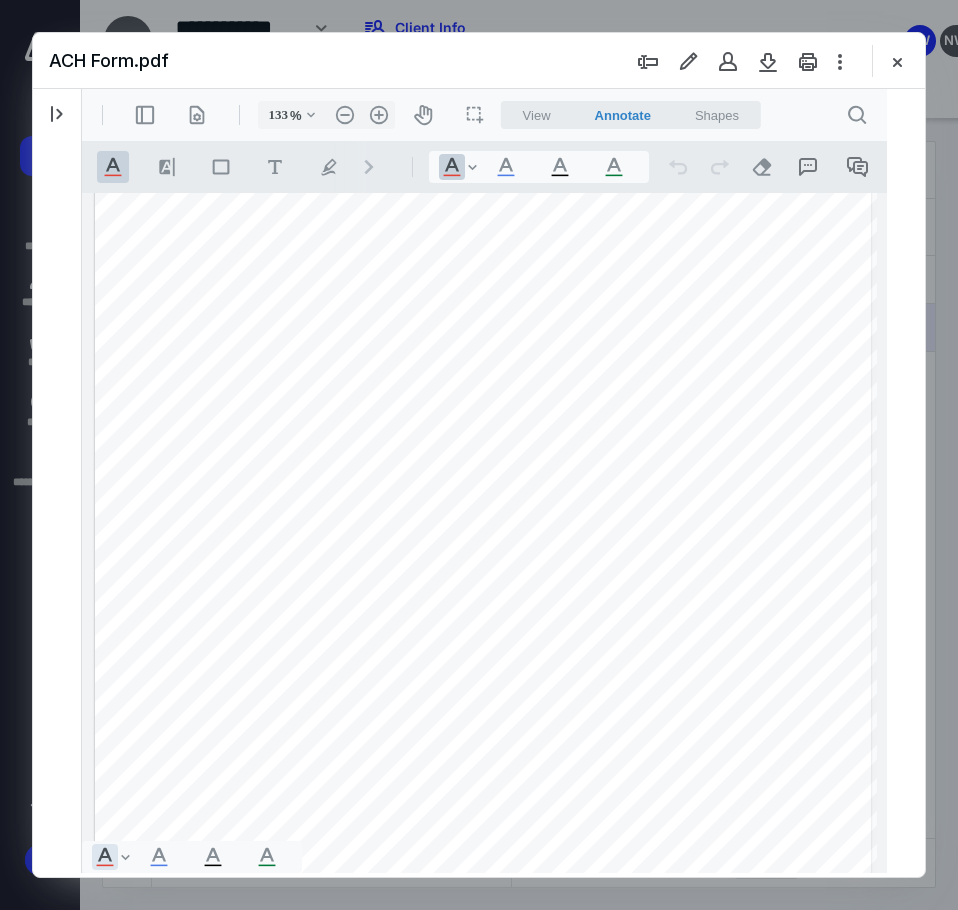 type on "134" 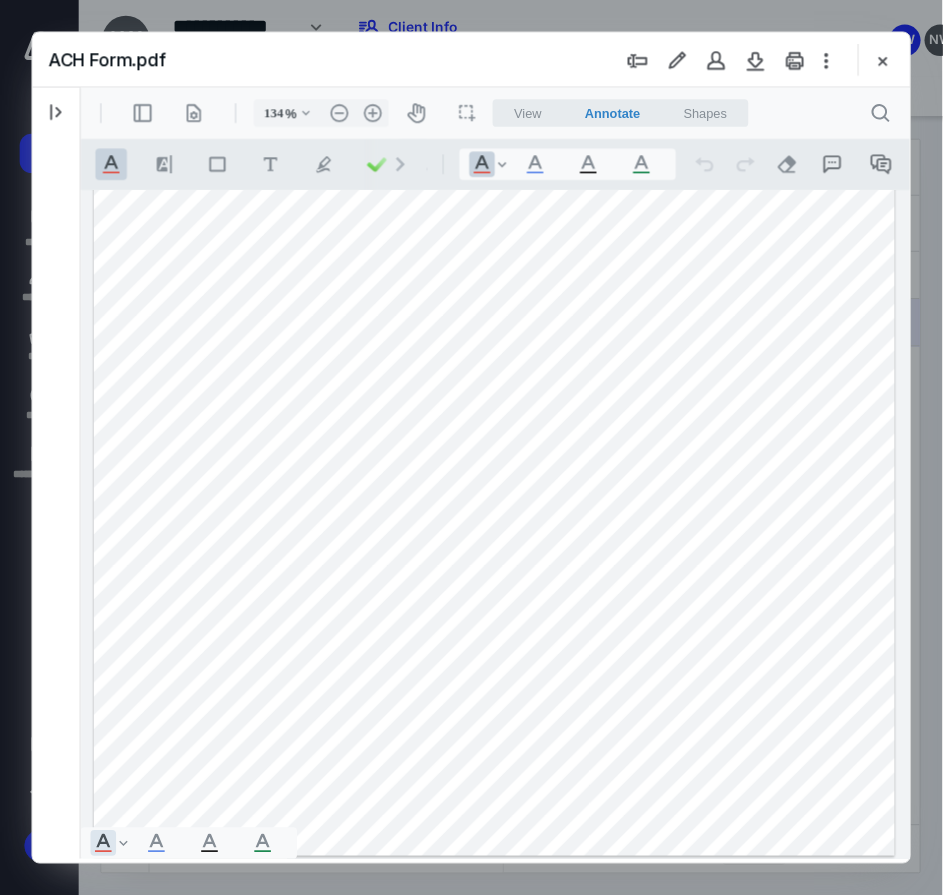scroll, scrollTop: 383, scrollLeft: 0, axis: vertical 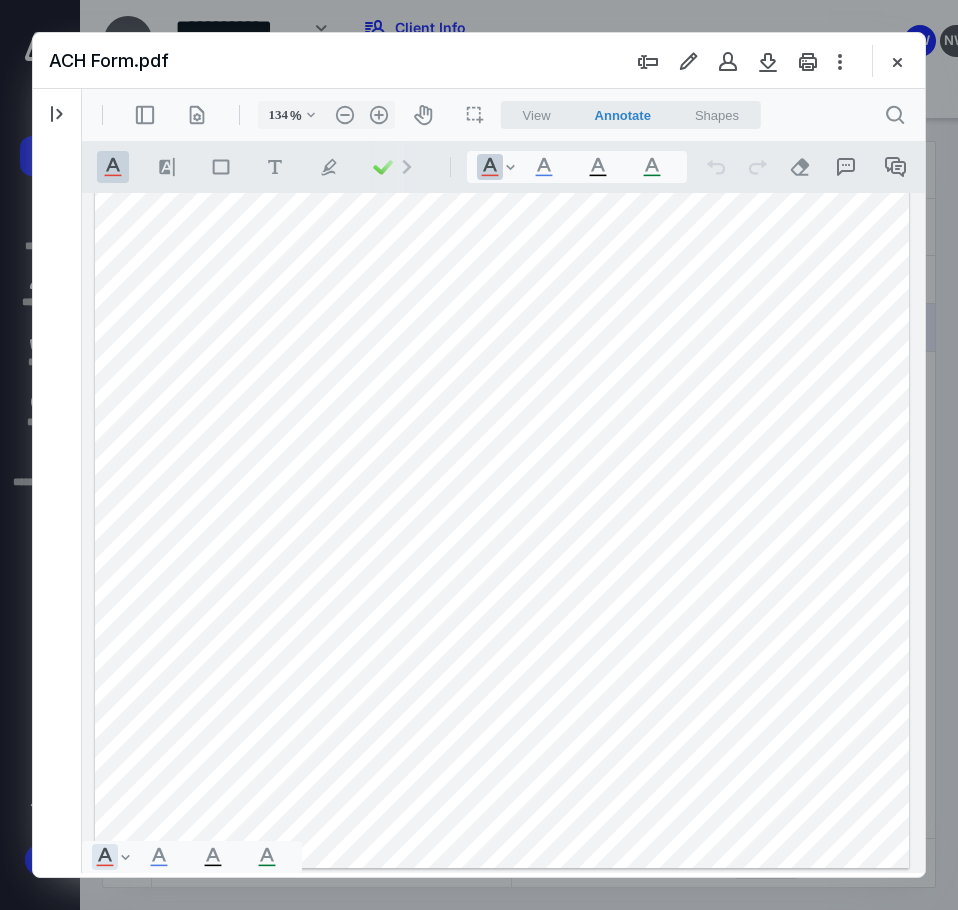 click at bounding box center (897, 61) 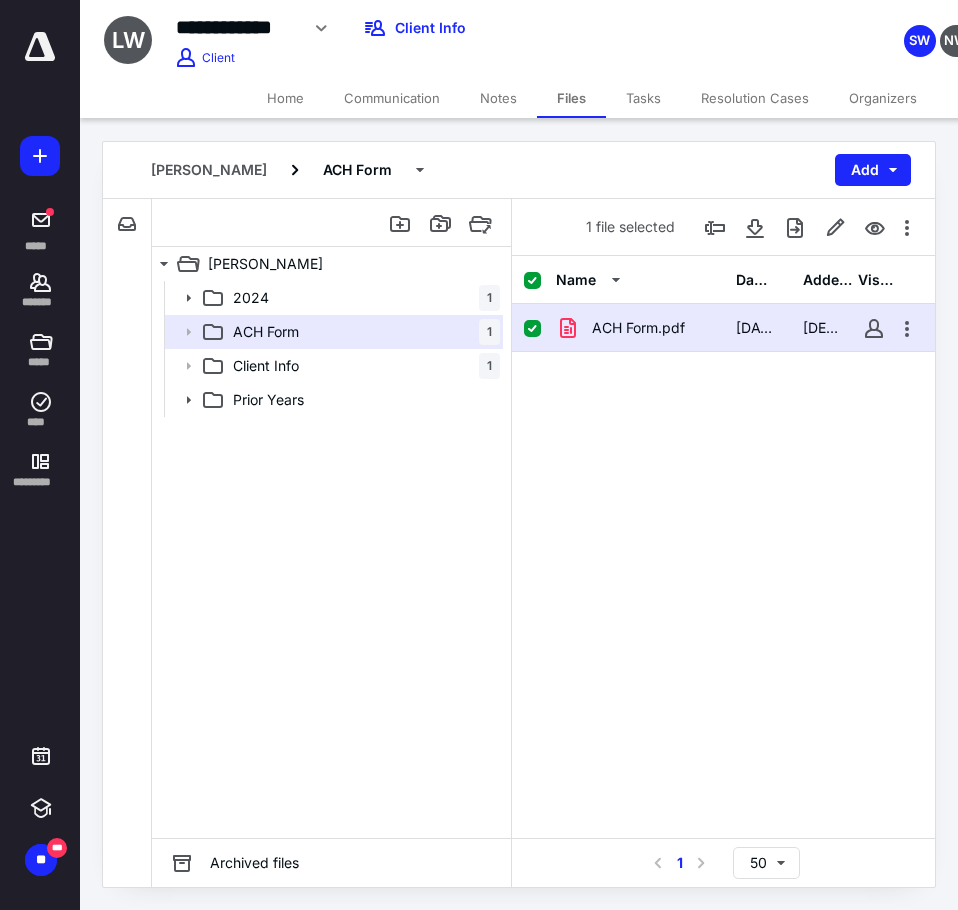 click on "Home" at bounding box center [285, 98] 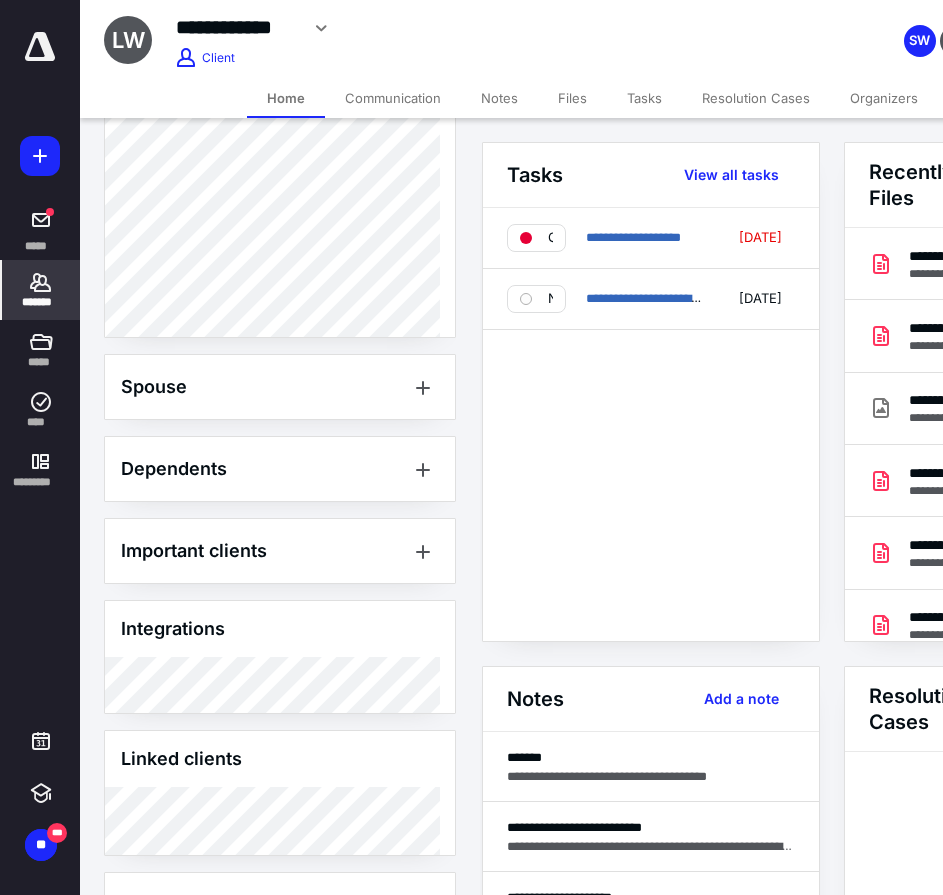 scroll, scrollTop: 933, scrollLeft: 0, axis: vertical 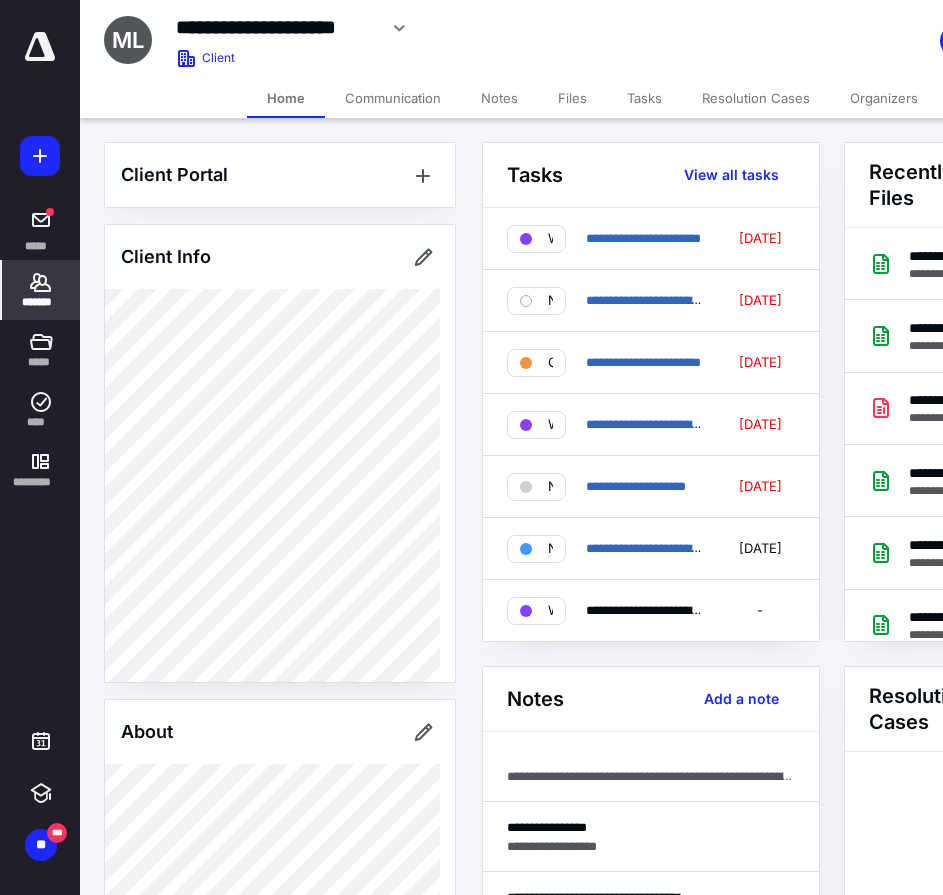 click on "Notes" at bounding box center [499, 98] 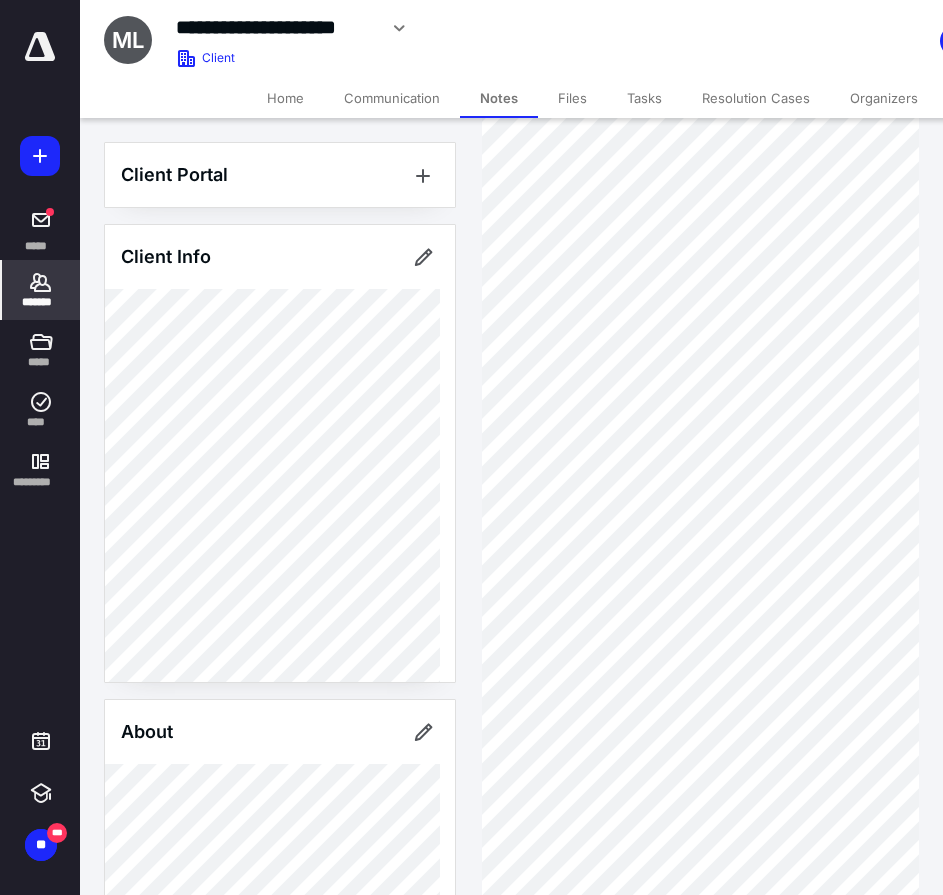 scroll, scrollTop: 199, scrollLeft: 0, axis: vertical 